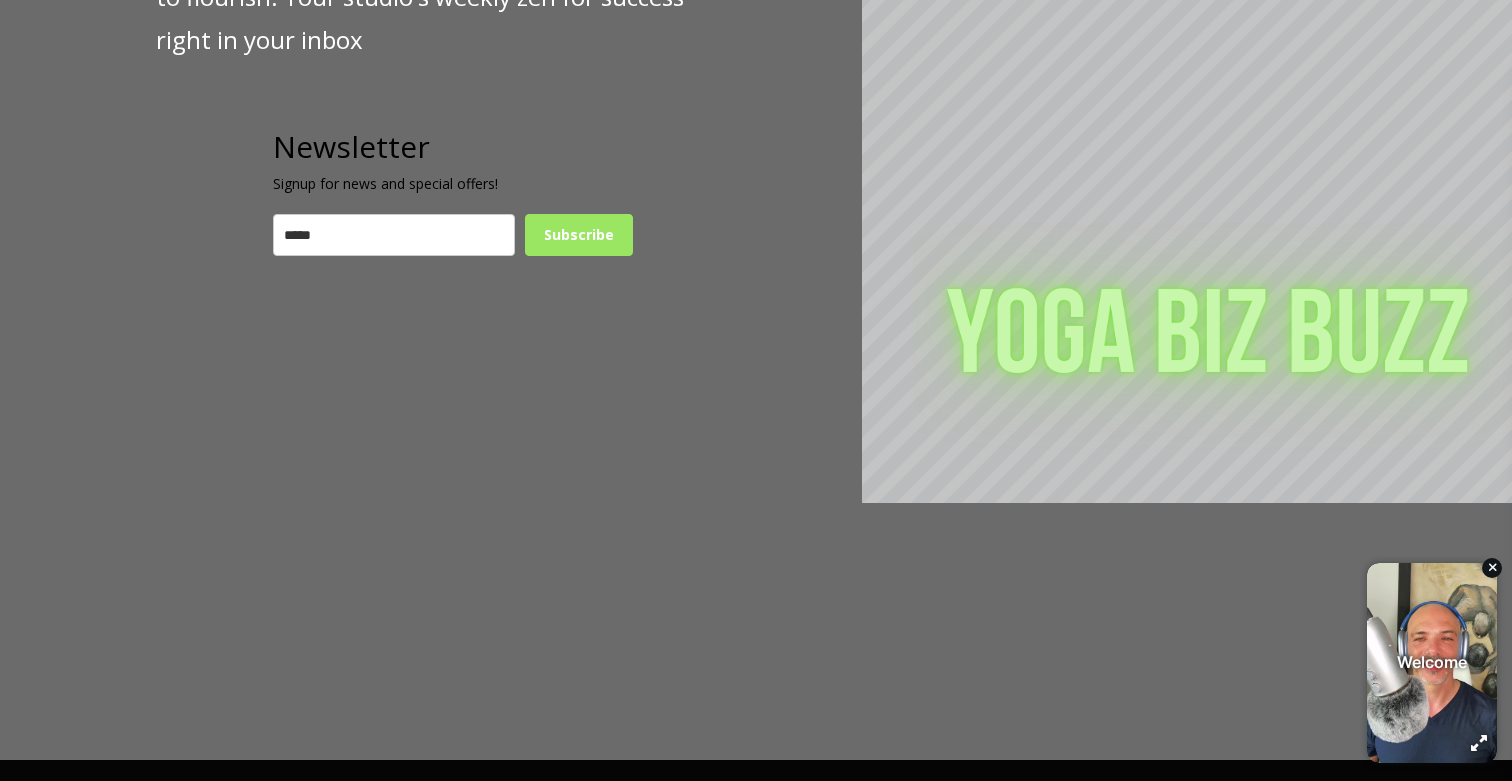 scroll, scrollTop: 8320, scrollLeft: 0, axis: vertical 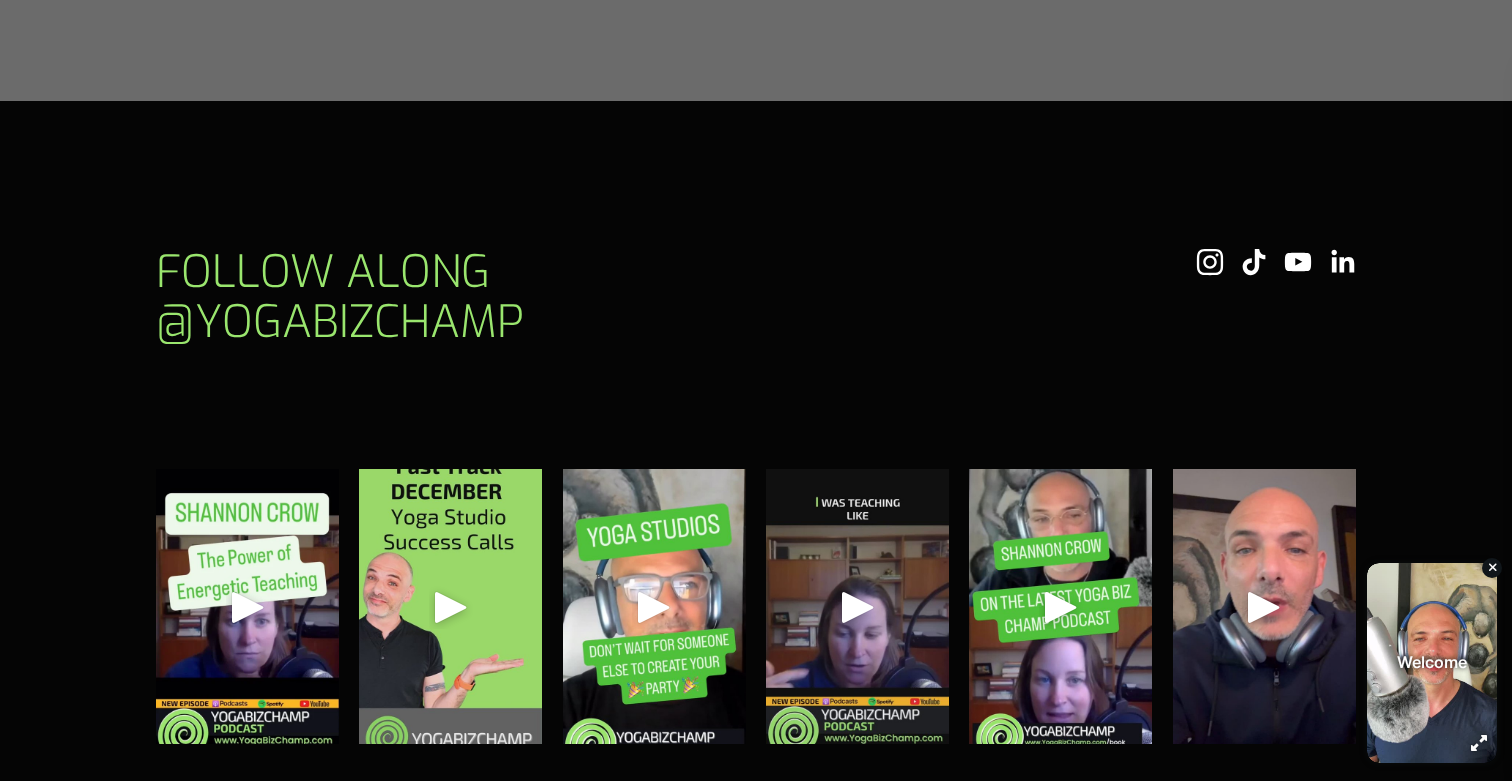 click on "Contact" at bounding box center [1050, 1142] 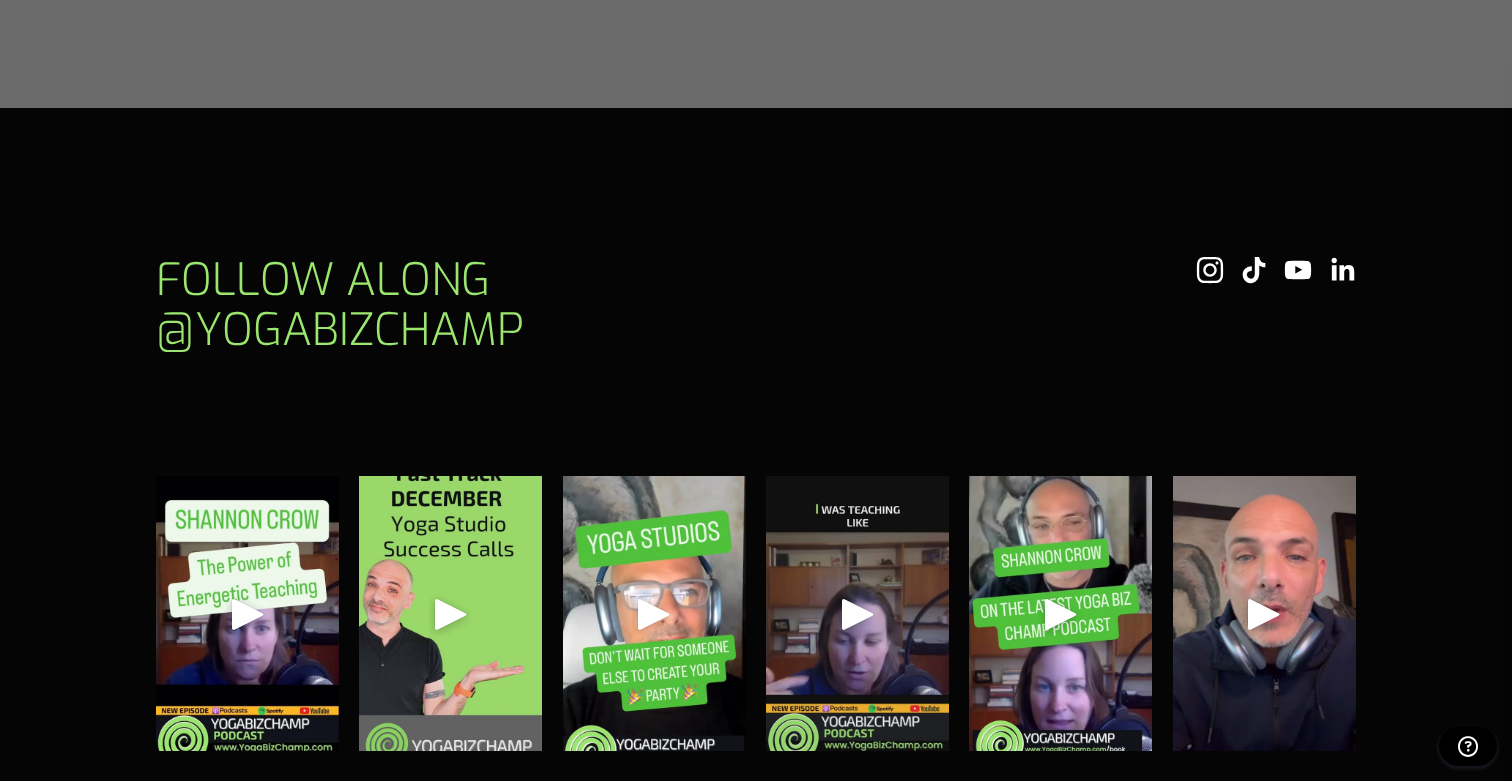 scroll, scrollTop: 3764, scrollLeft: 0, axis: vertical 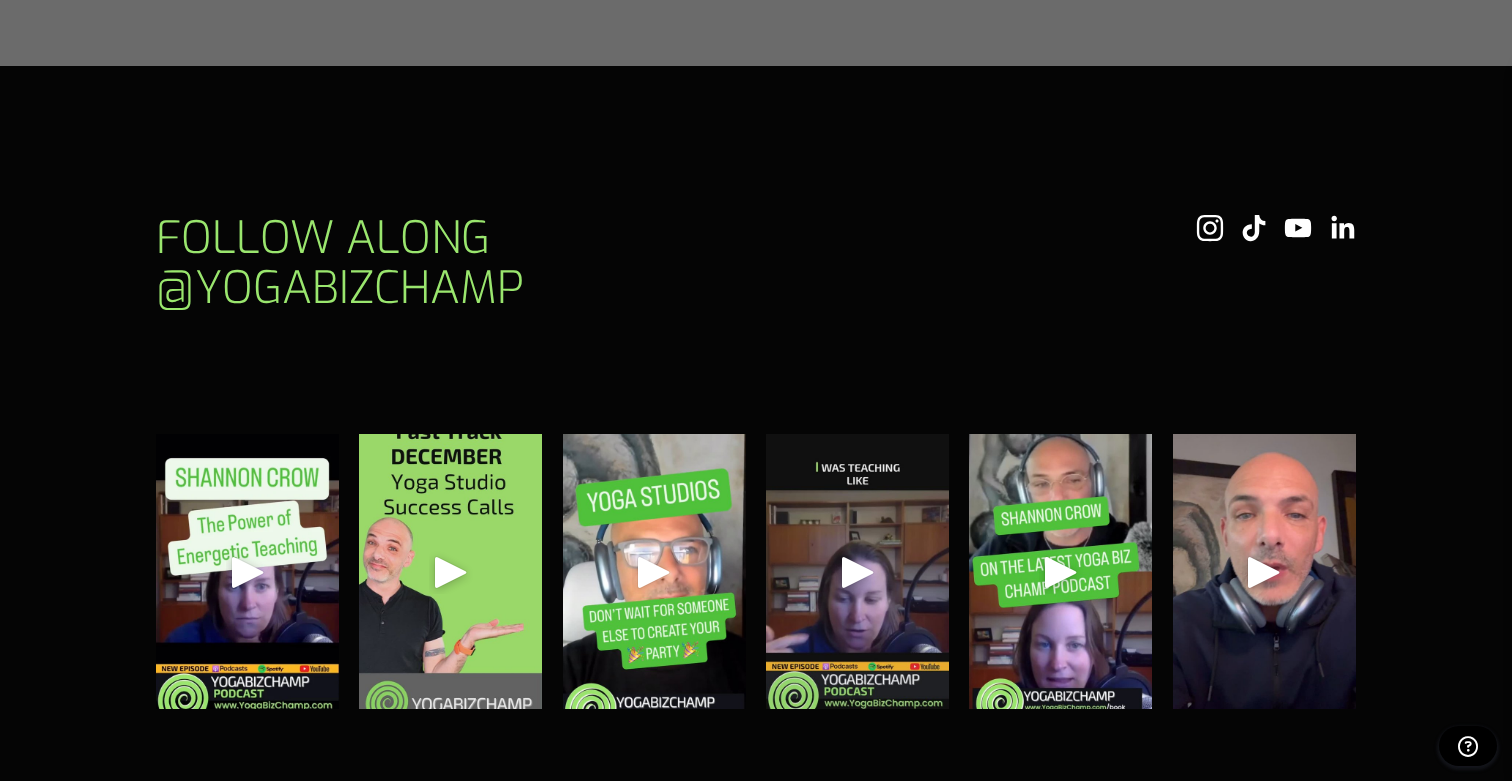 click on "TERMS & CONDITIONS  |  PRIVACY POLICY" at bounding box center (1233, 1419) 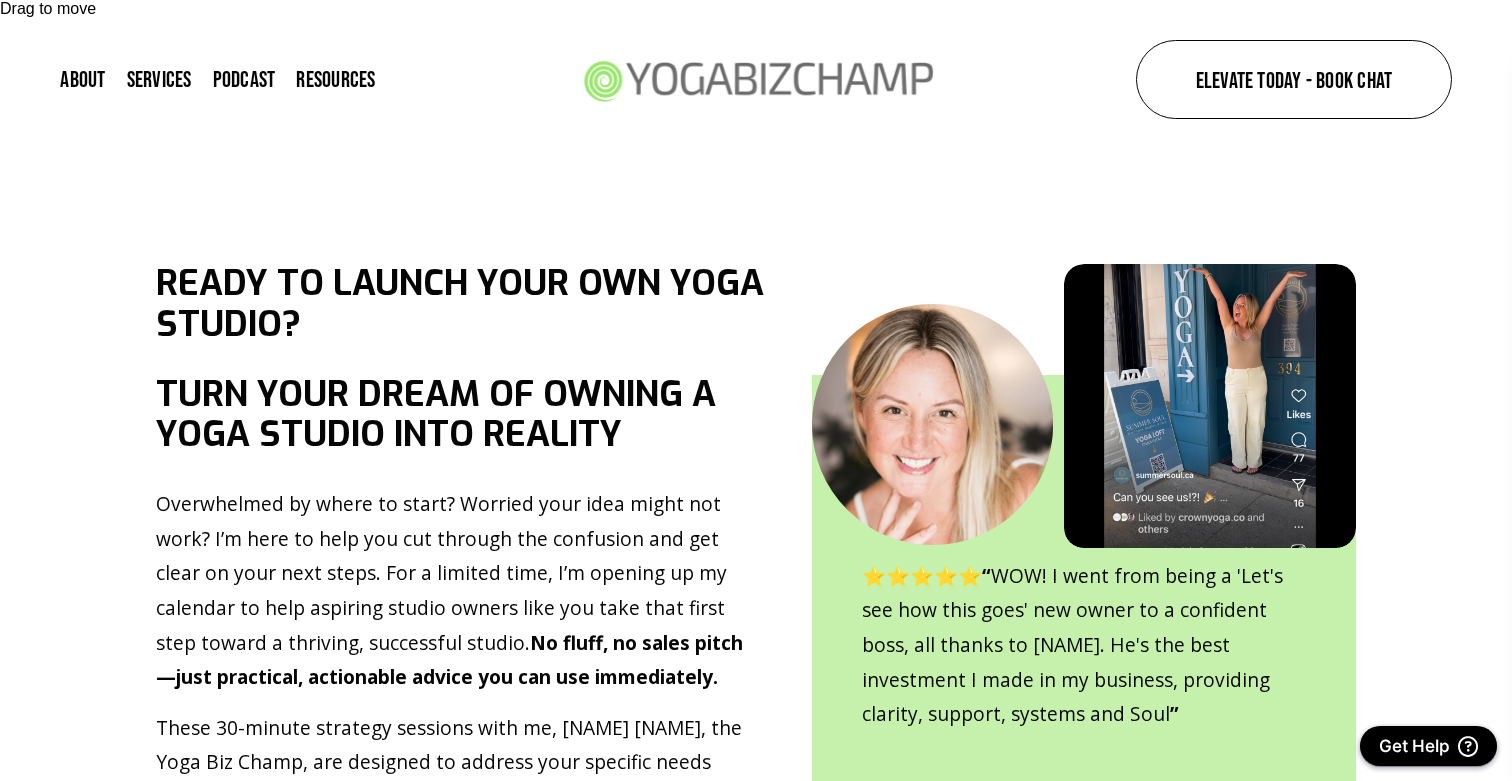 scroll, scrollTop: 0, scrollLeft: 0, axis: both 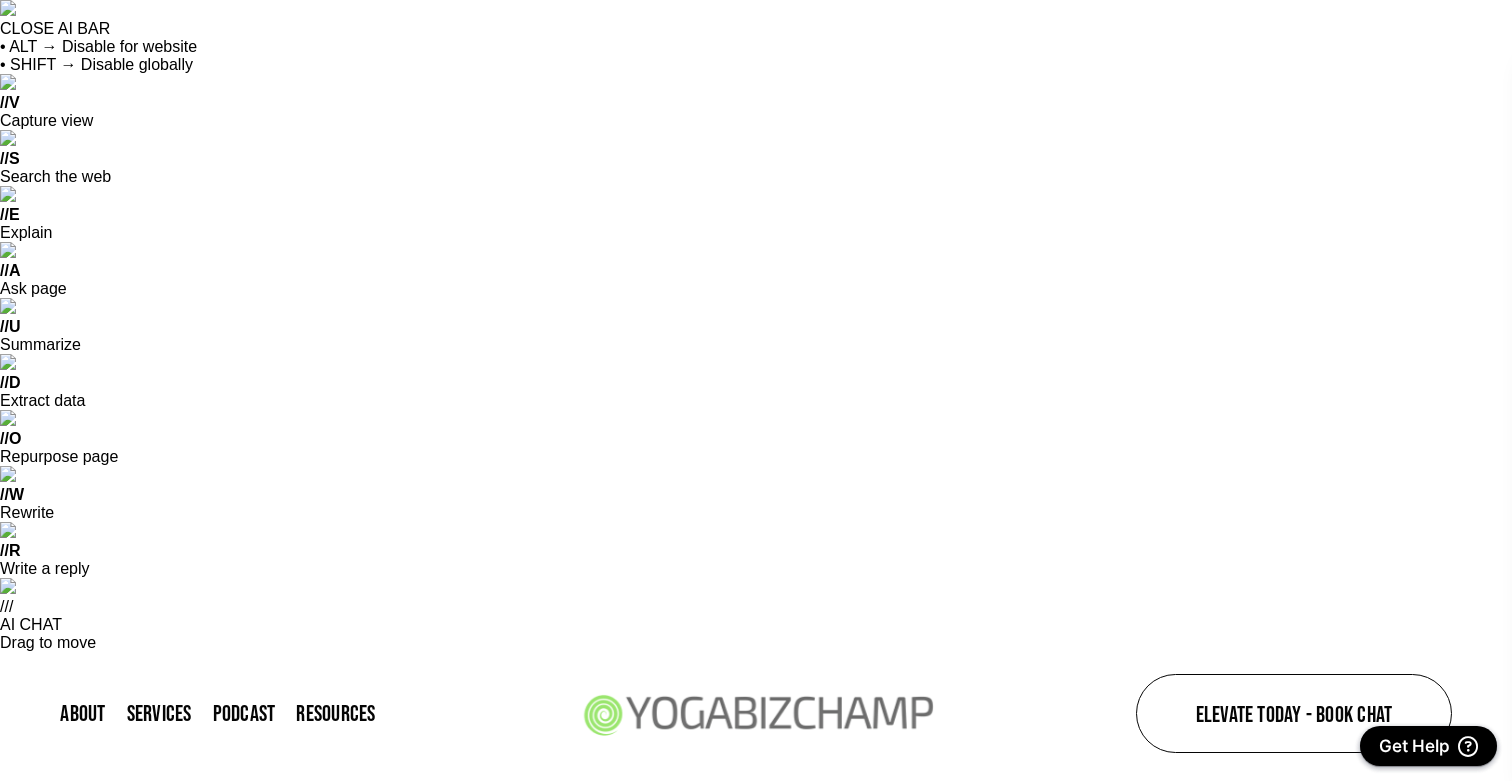 click on "Podcast" at bounding box center (244, 713) 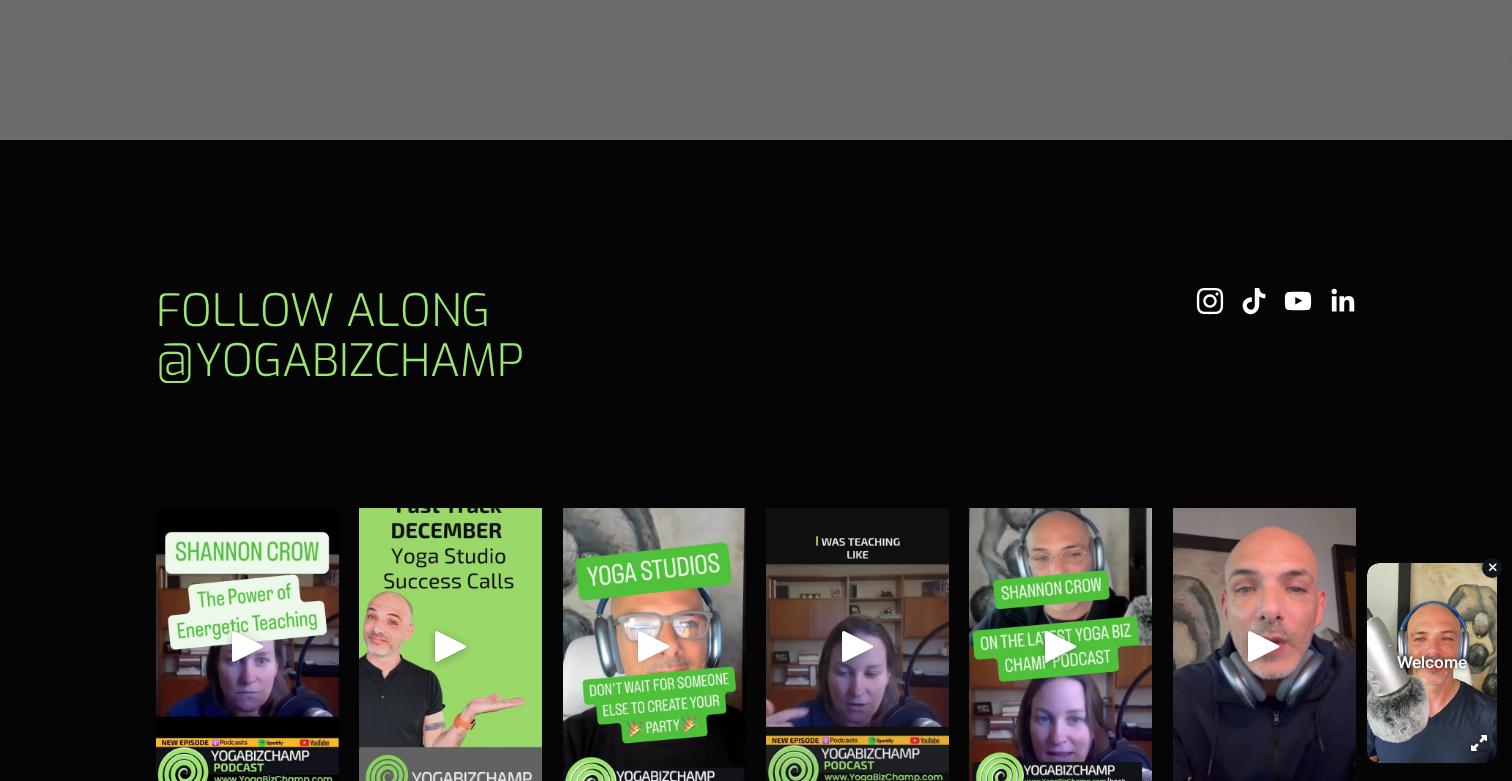 scroll, scrollTop: 8320, scrollLeft: 0, axis: vertical 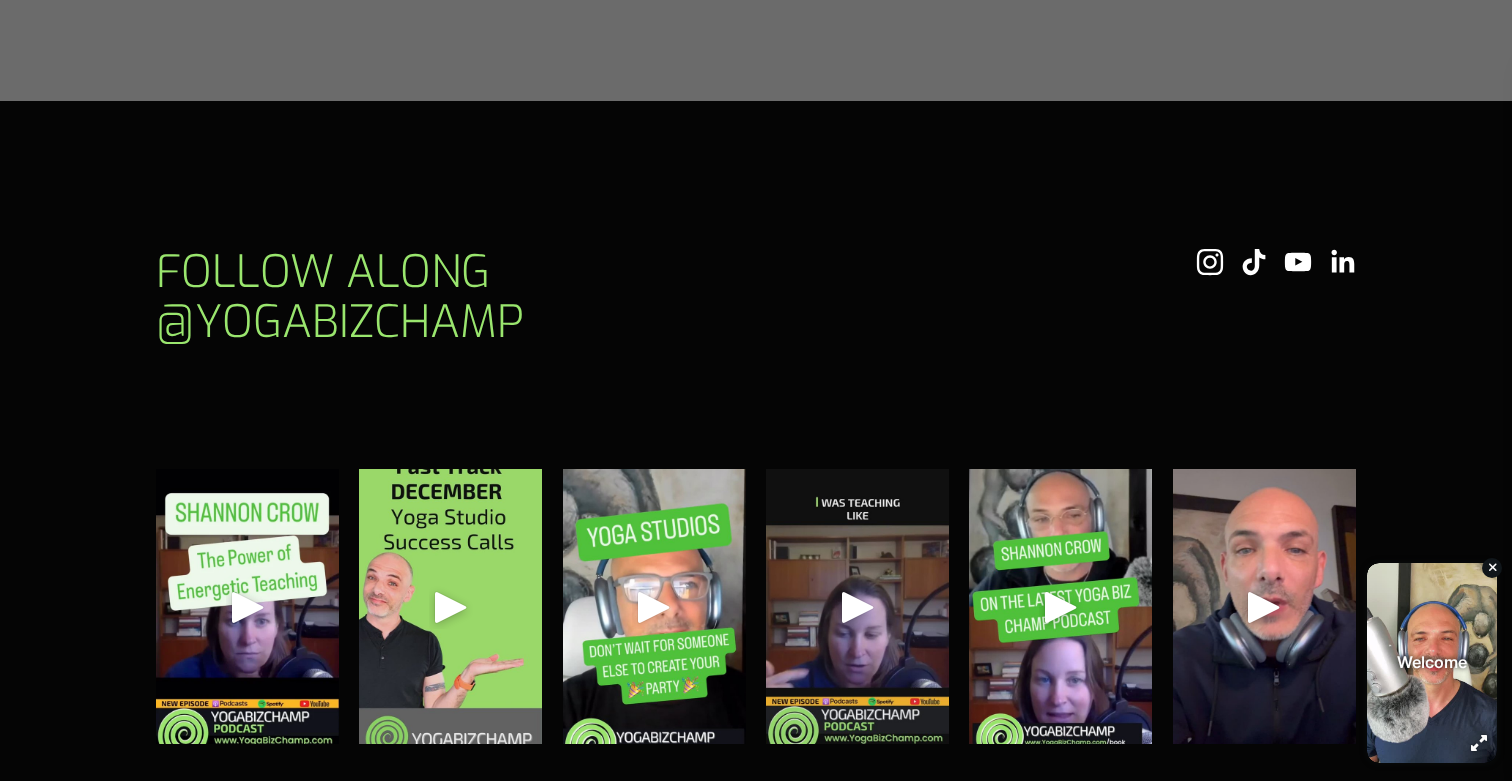 click on "Contact" at bounding box center [1050, 1142] 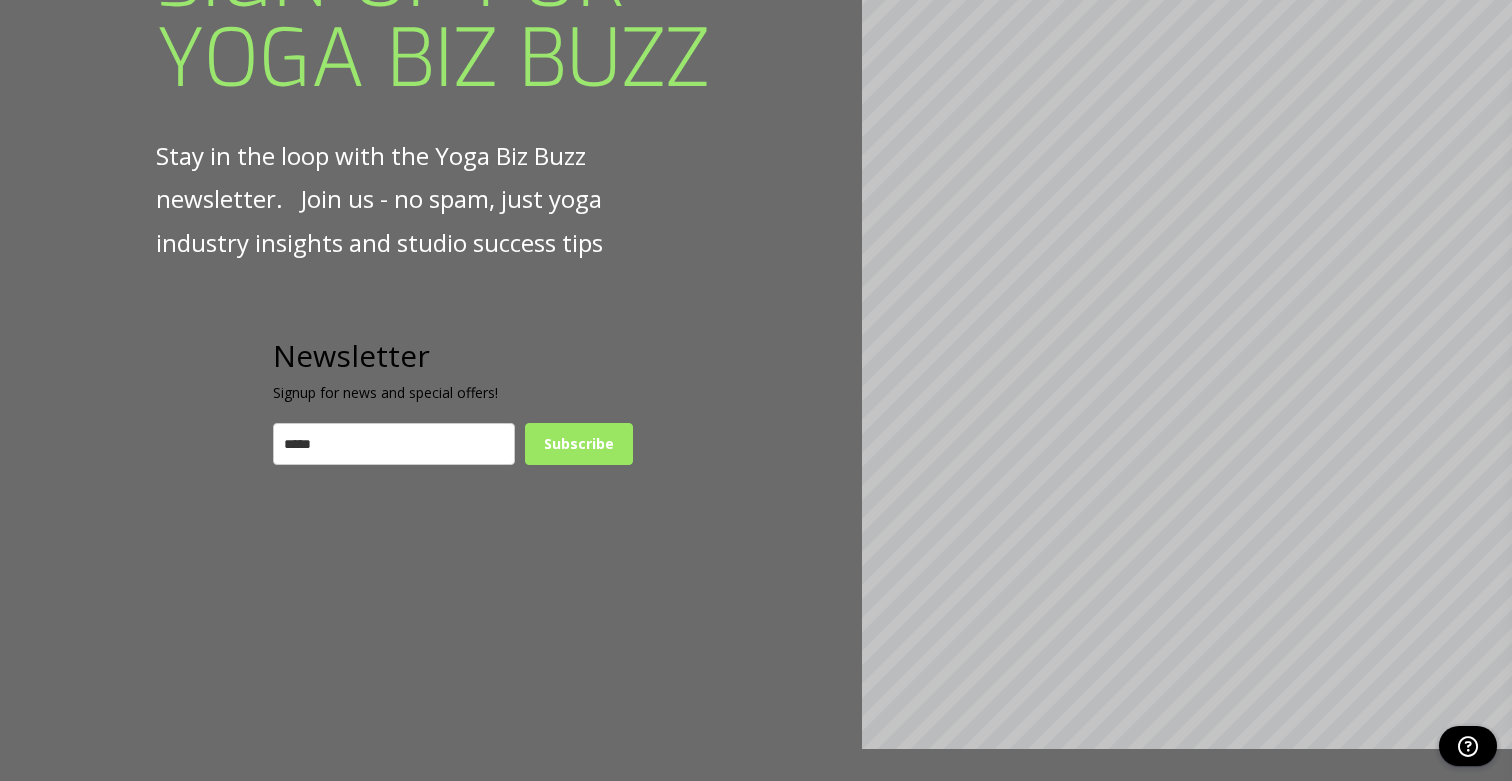 scroll, scrollTop: 3099, scrollLeft: 0, axis: vertical 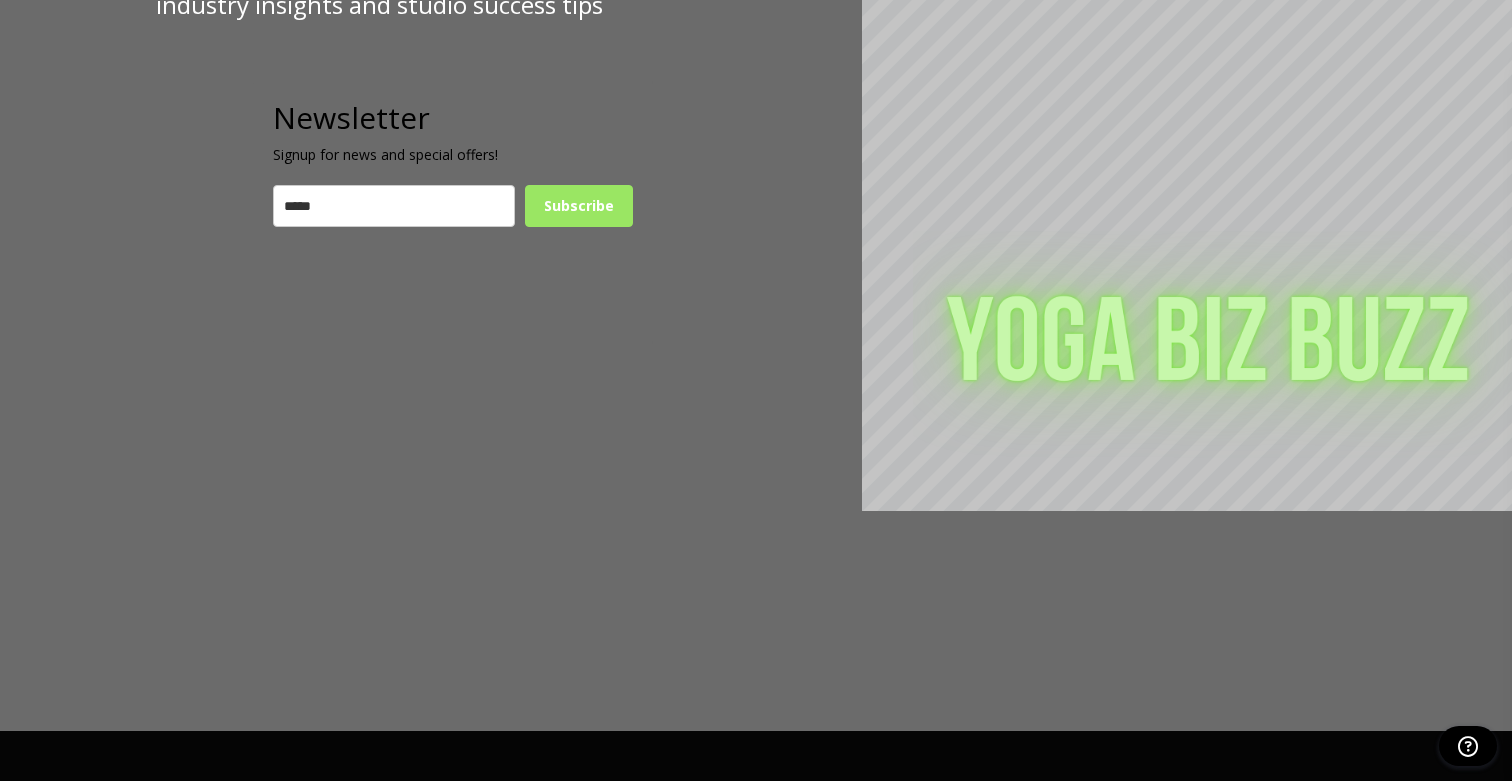 click 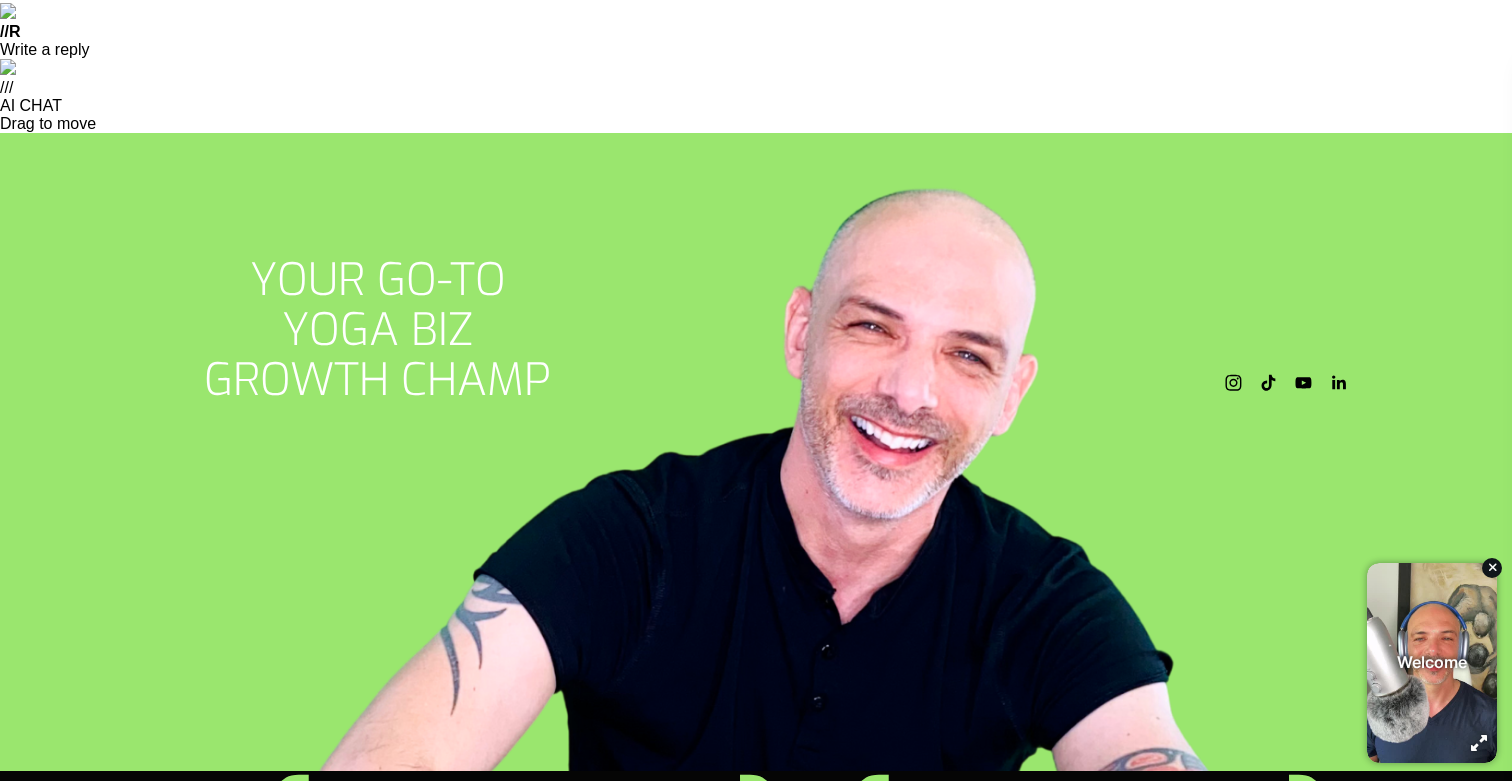 scroll, scrollTop: 670, scrollLeft: 0, axis: vertical 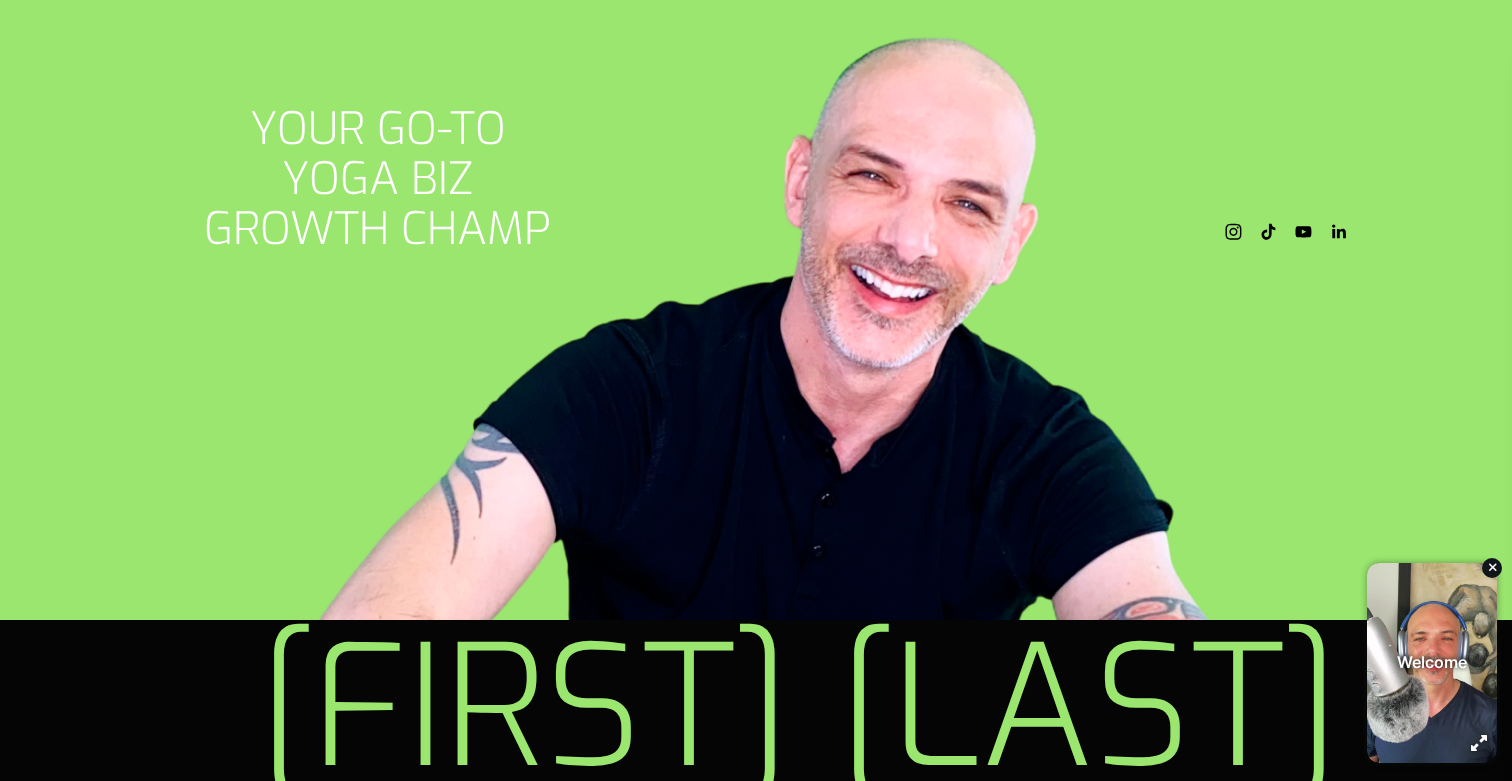 click on "Services" at bounding box center (159, 855) 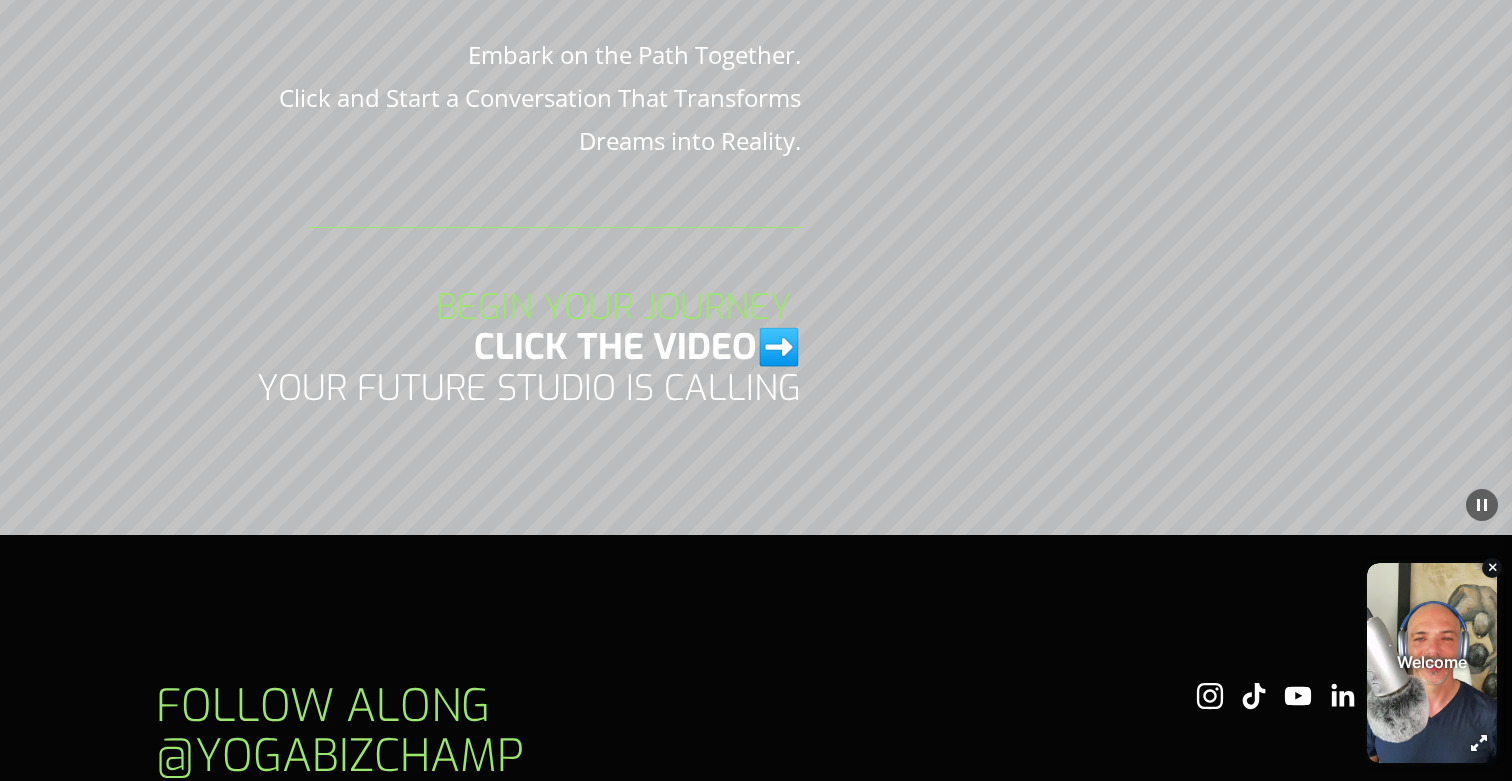 scroll, scrollTop: 7129, scrollLeft: 0, axis: vertical 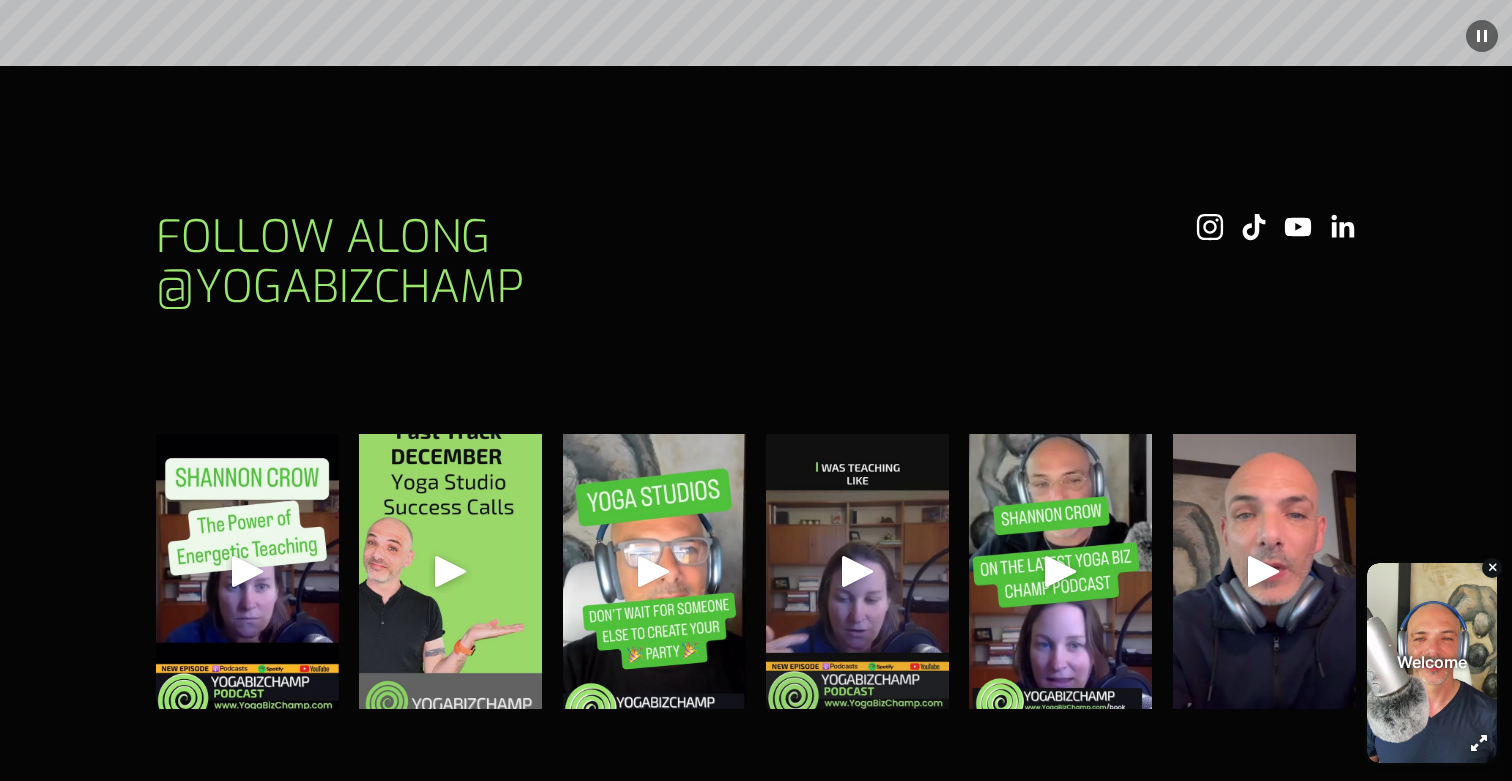 click on "TERMS & CONDITIONS  |  PRIVACY POLICY" at bounding box center (1230, 1418) 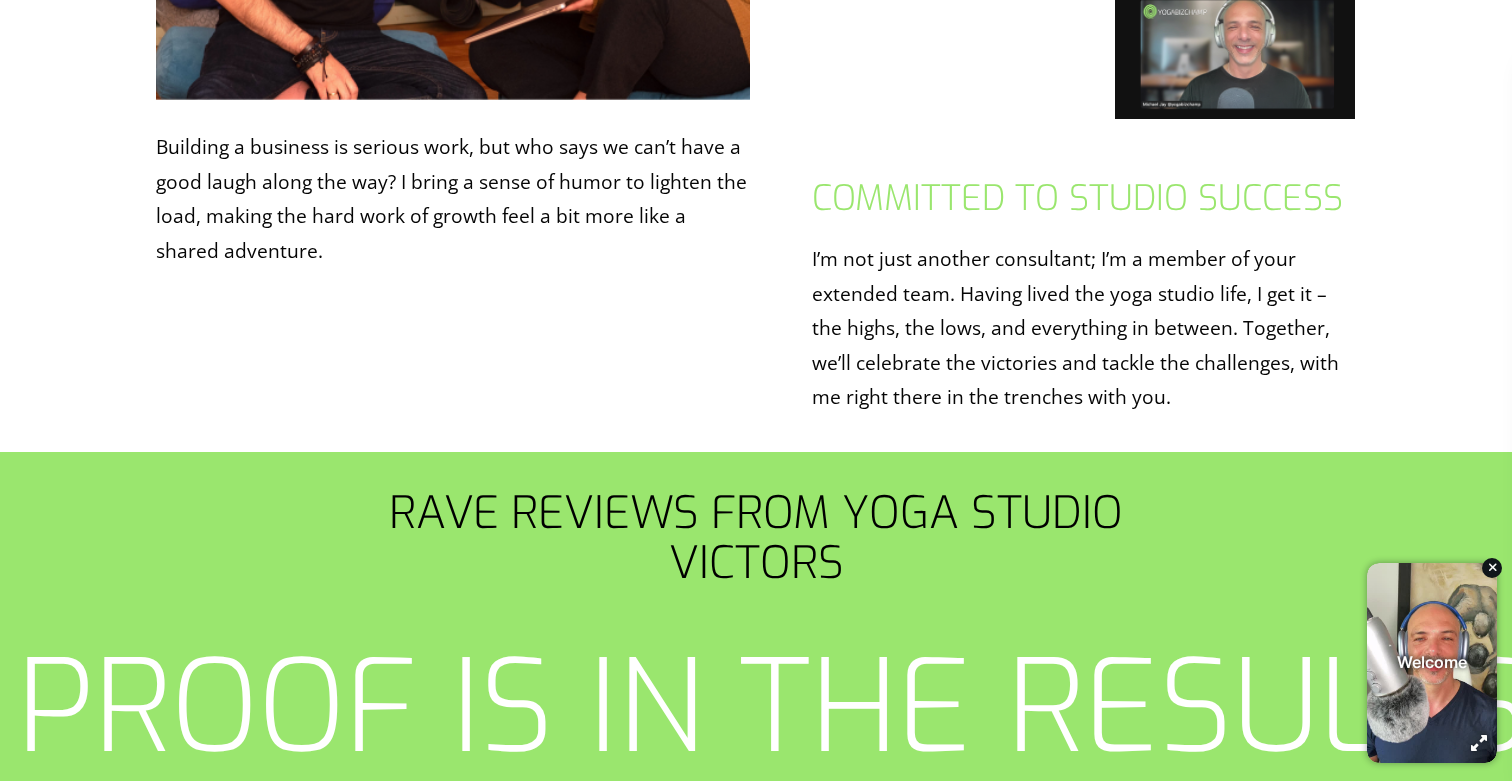 scroll, scrollTop: 4469, scrollLeft: 0, axis: vertical 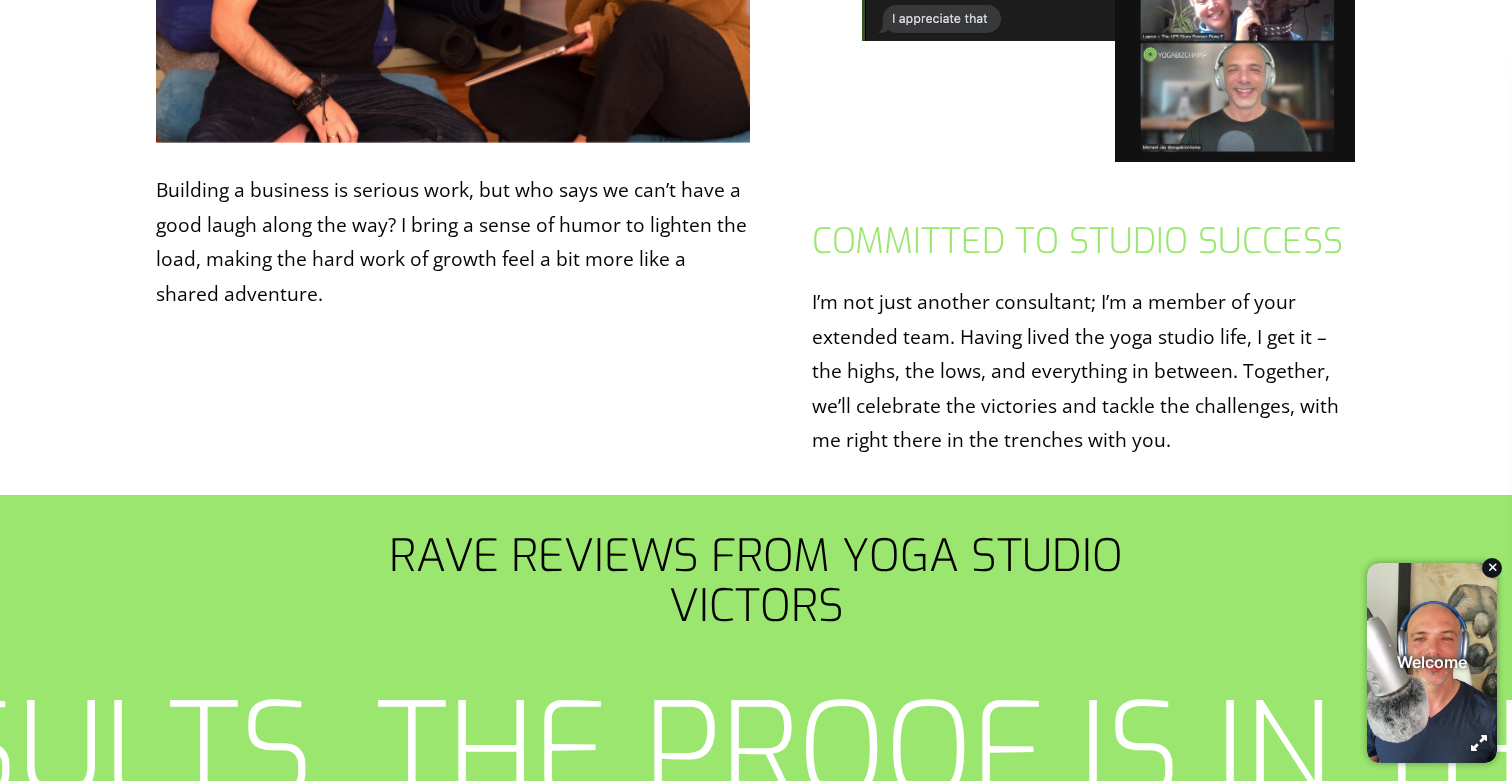 click on "Wow! I went from being a 'Let's see how this goes' owner to a confident BOSS, all thanks to Michael & HIS  ‘START A STUDIO PACKAGE’.  It was the best investment I made in my business, providing clarity, support, systems, and soul! ⭐️⭐️⭐️⭐️⭐️" at bounding box center (756, 1157) 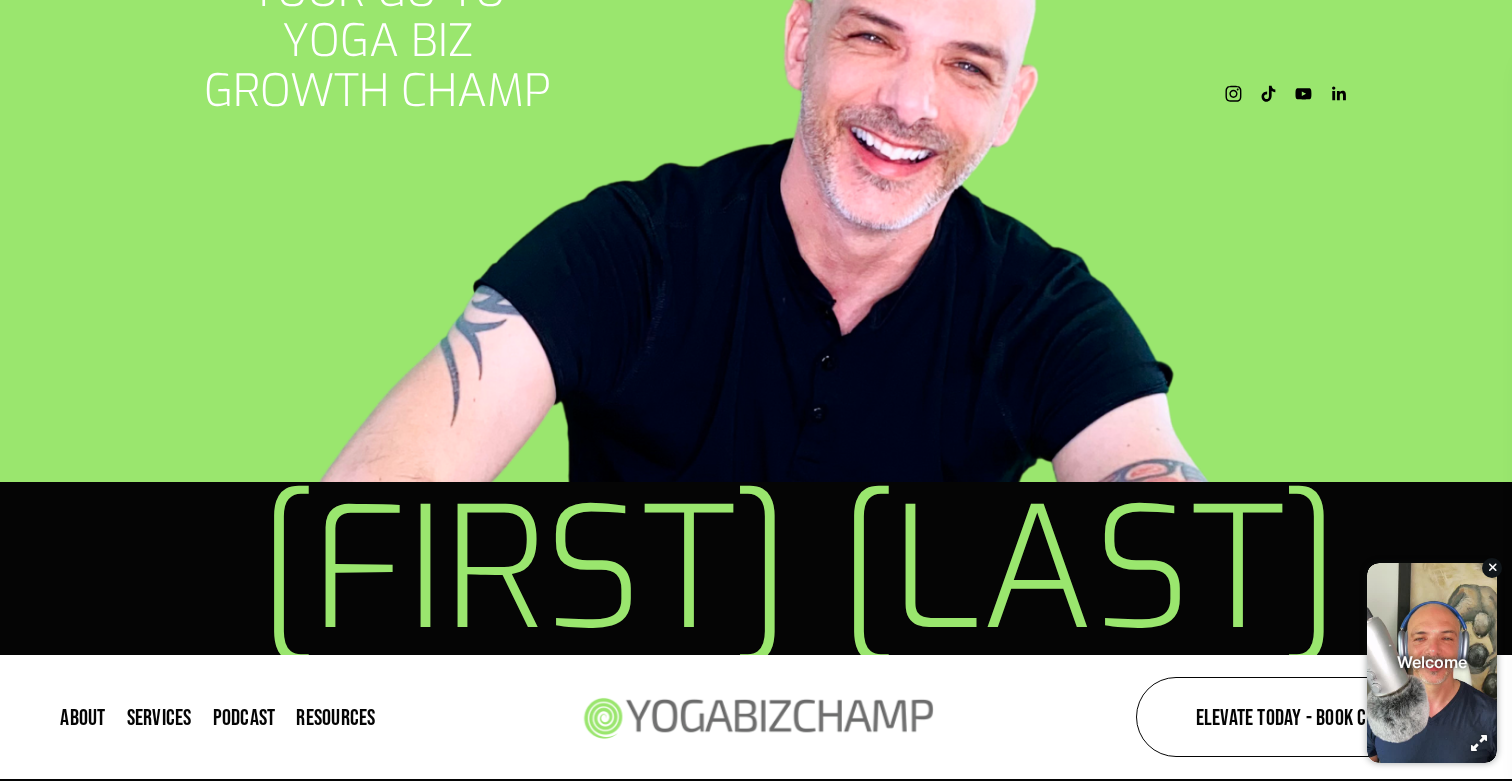 scroll, scrollTop: 0, scrollLeft: 0, axis: both 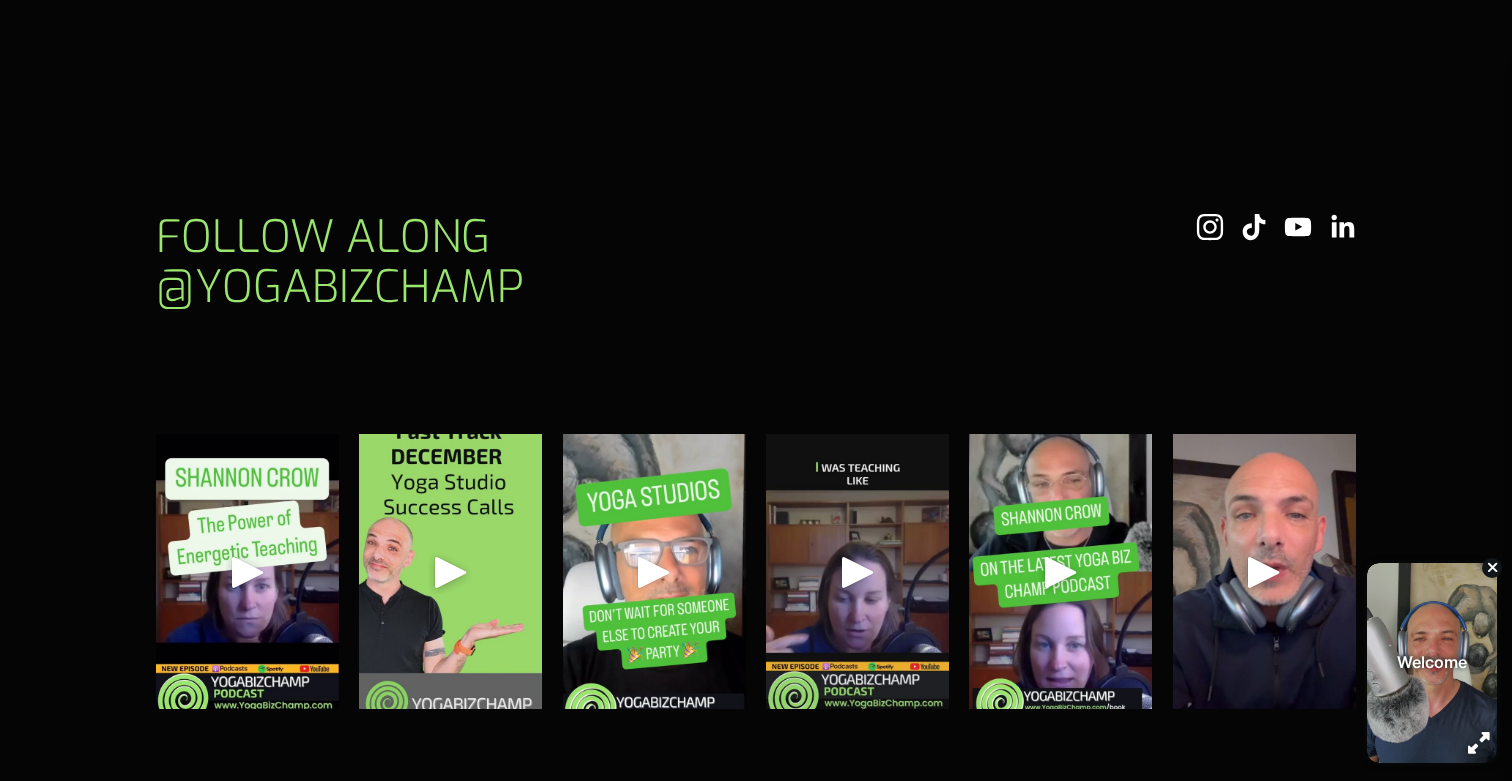 click at bounding box center [1491, 567] 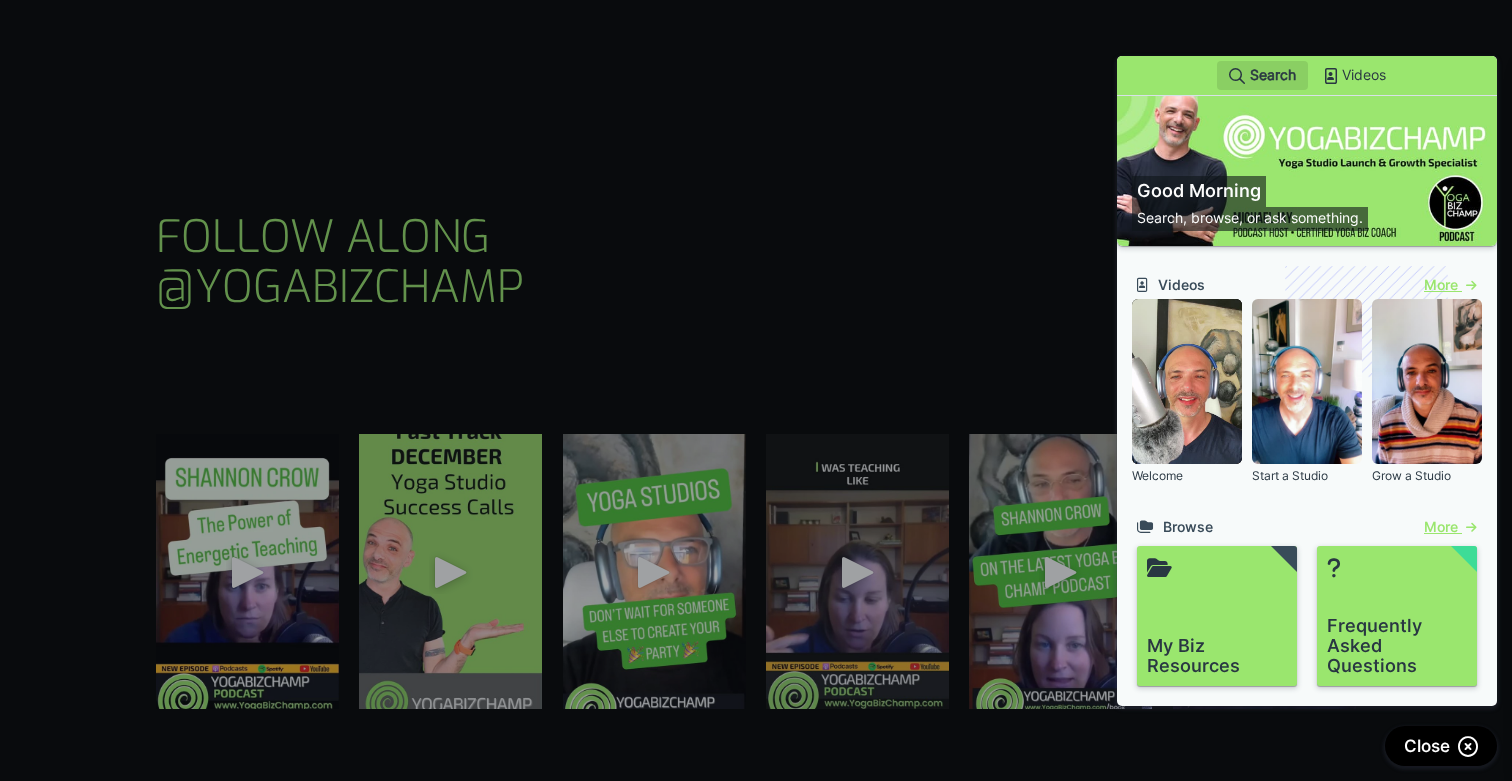 scroll, scrollTop: 0, scrollLeft: 0, axis: both 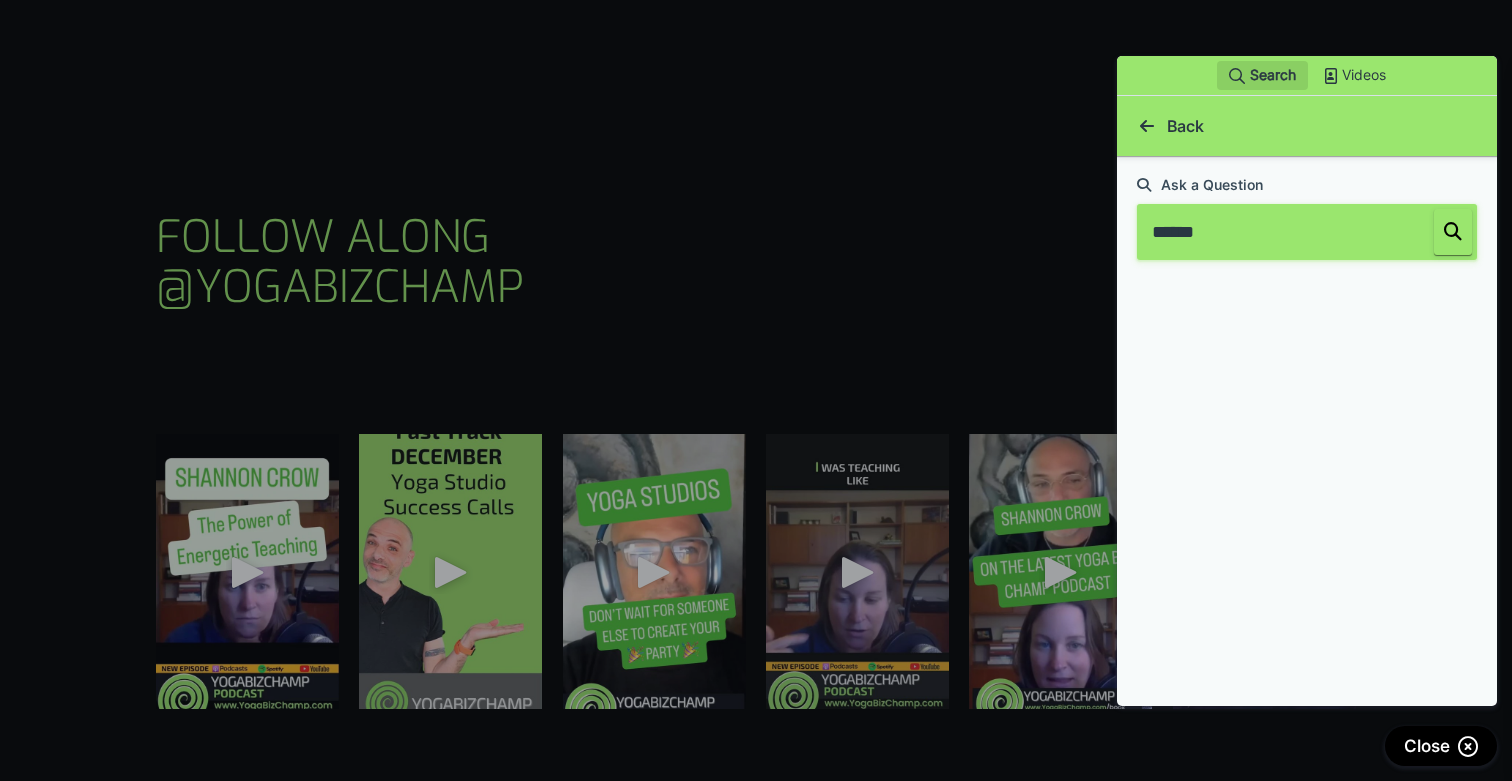 type on "*******" 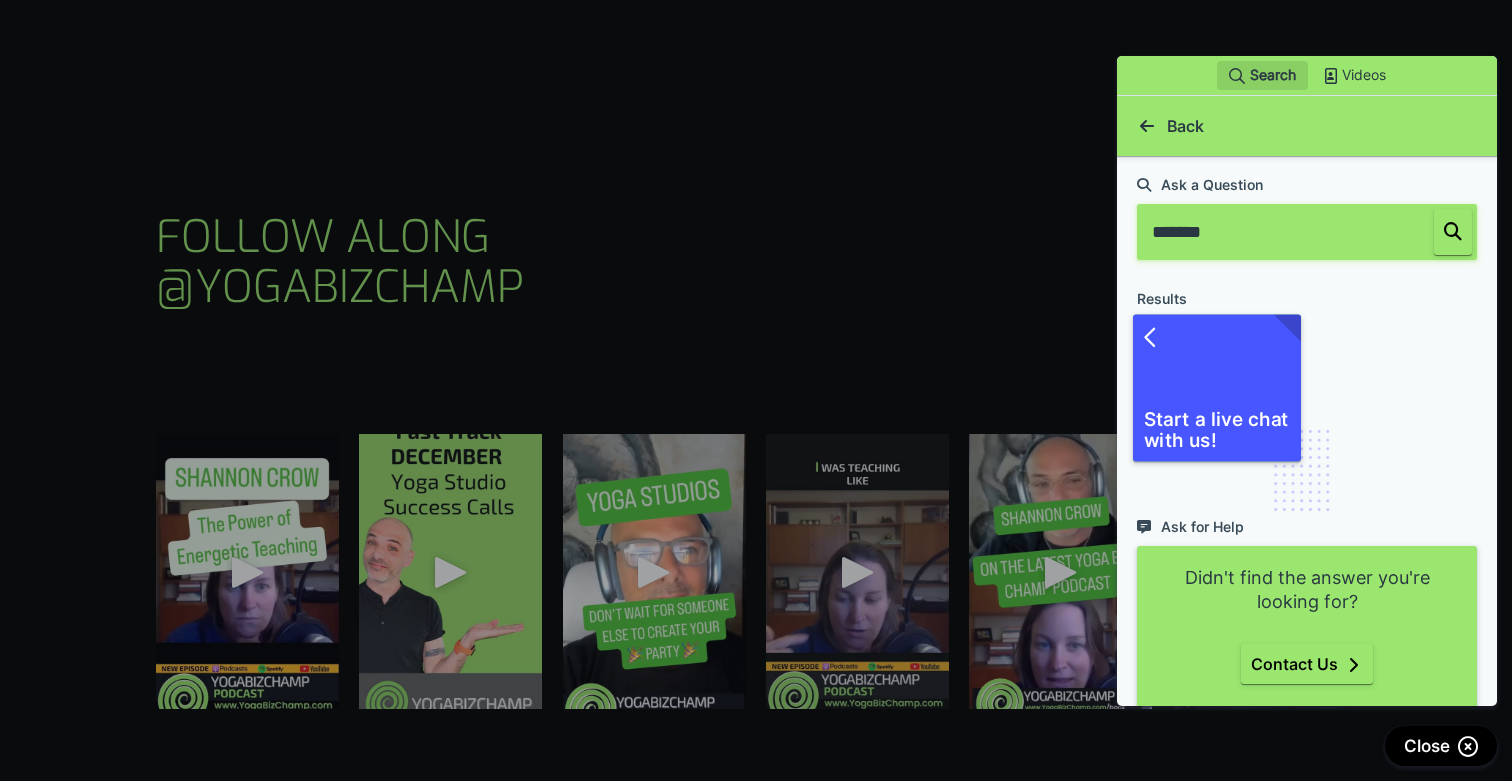 scroll, scrollTop: 23, scrollLeft: 0, axis: vertical 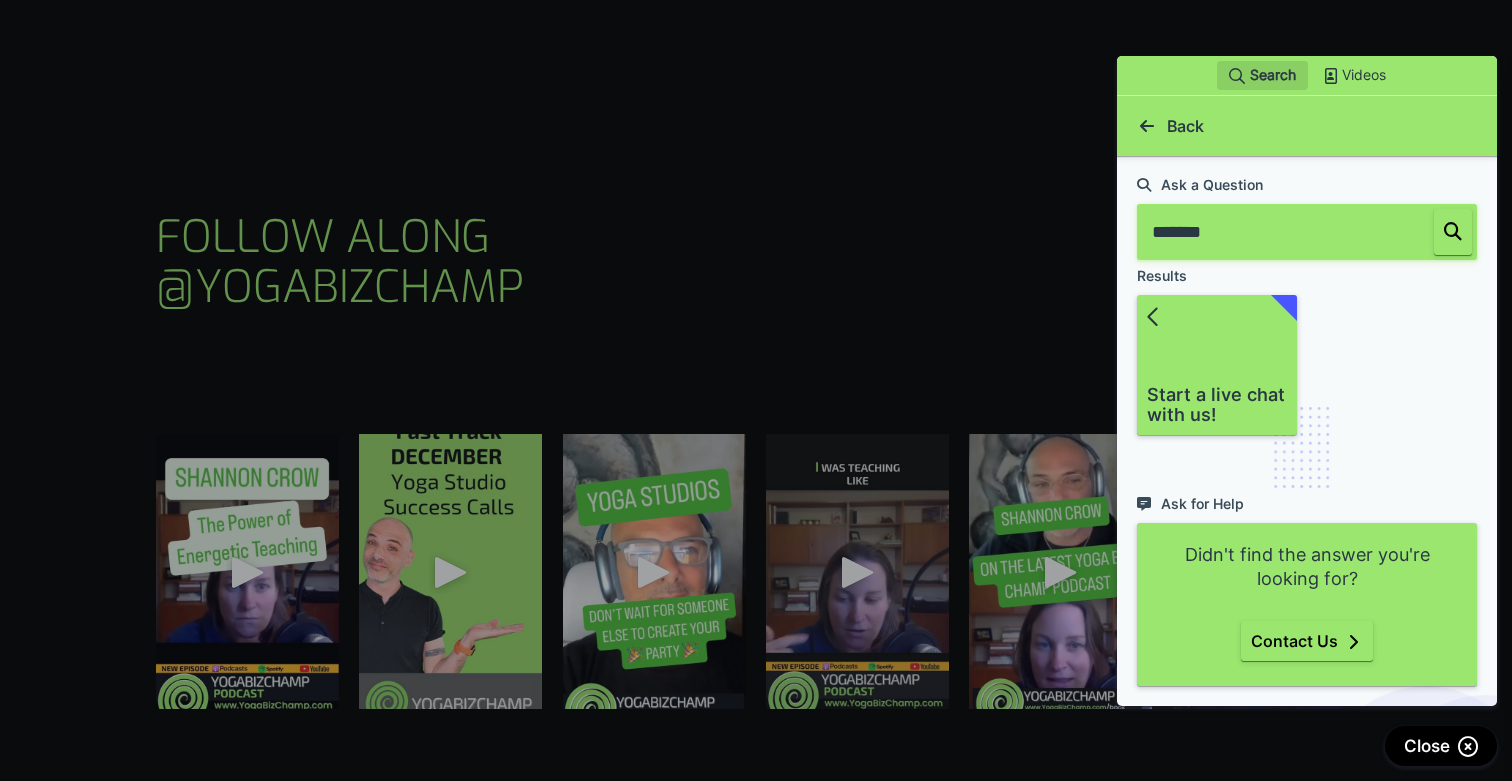 click on "Contact Us" at bounding box center [1294, 581] 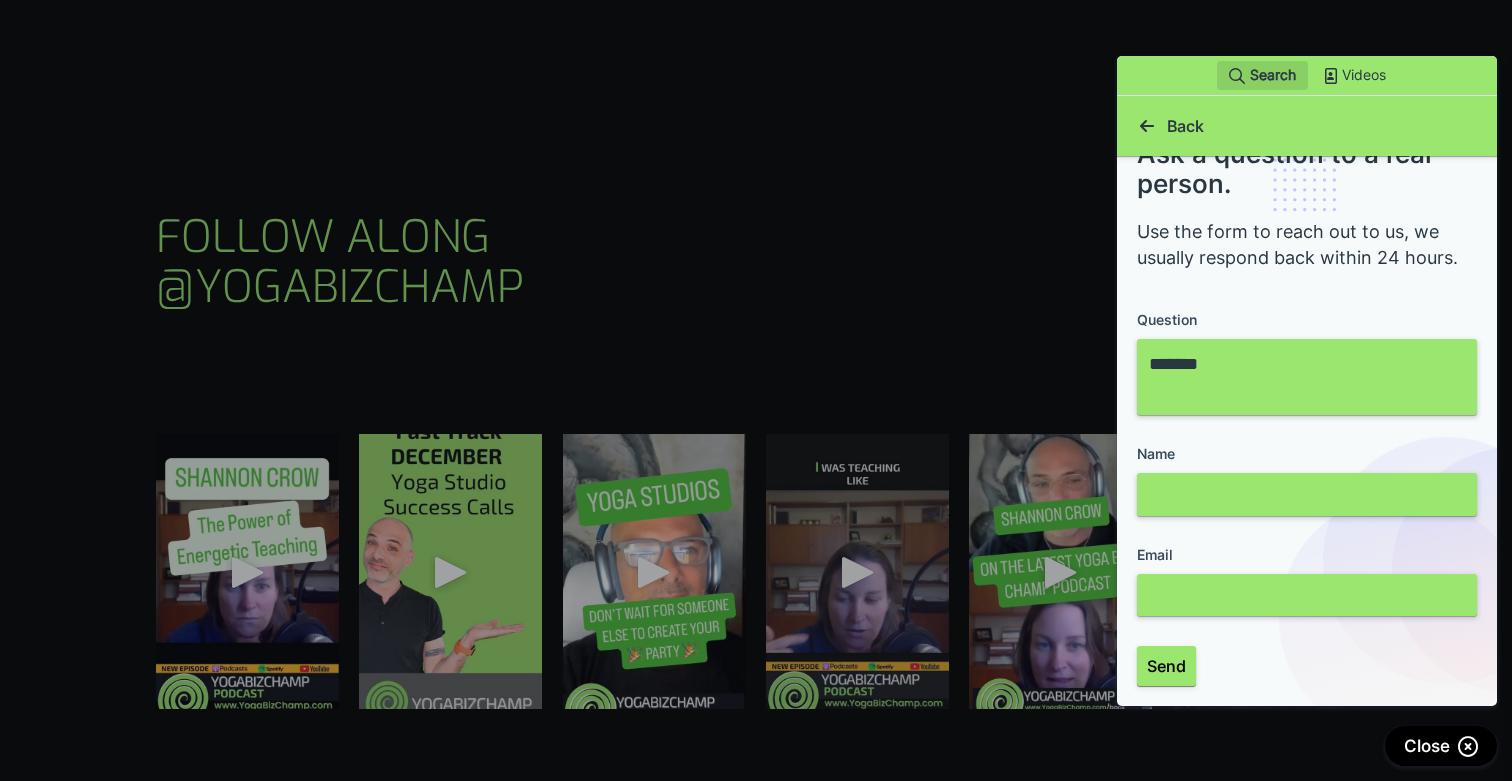 scroll, scrollTop: 35, scrollLeft: 0, axis: vertical 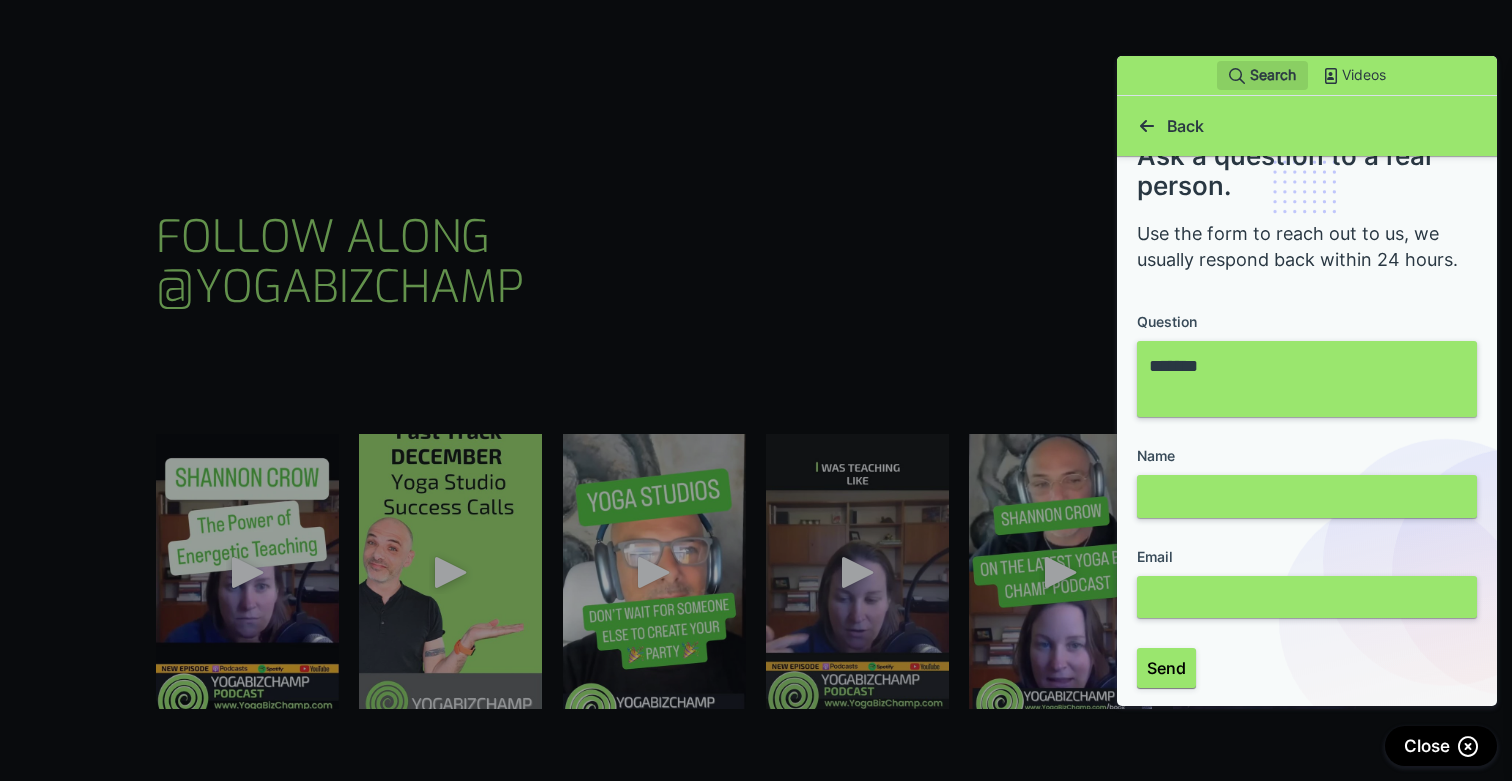 click at bounding box center [1307, 436] 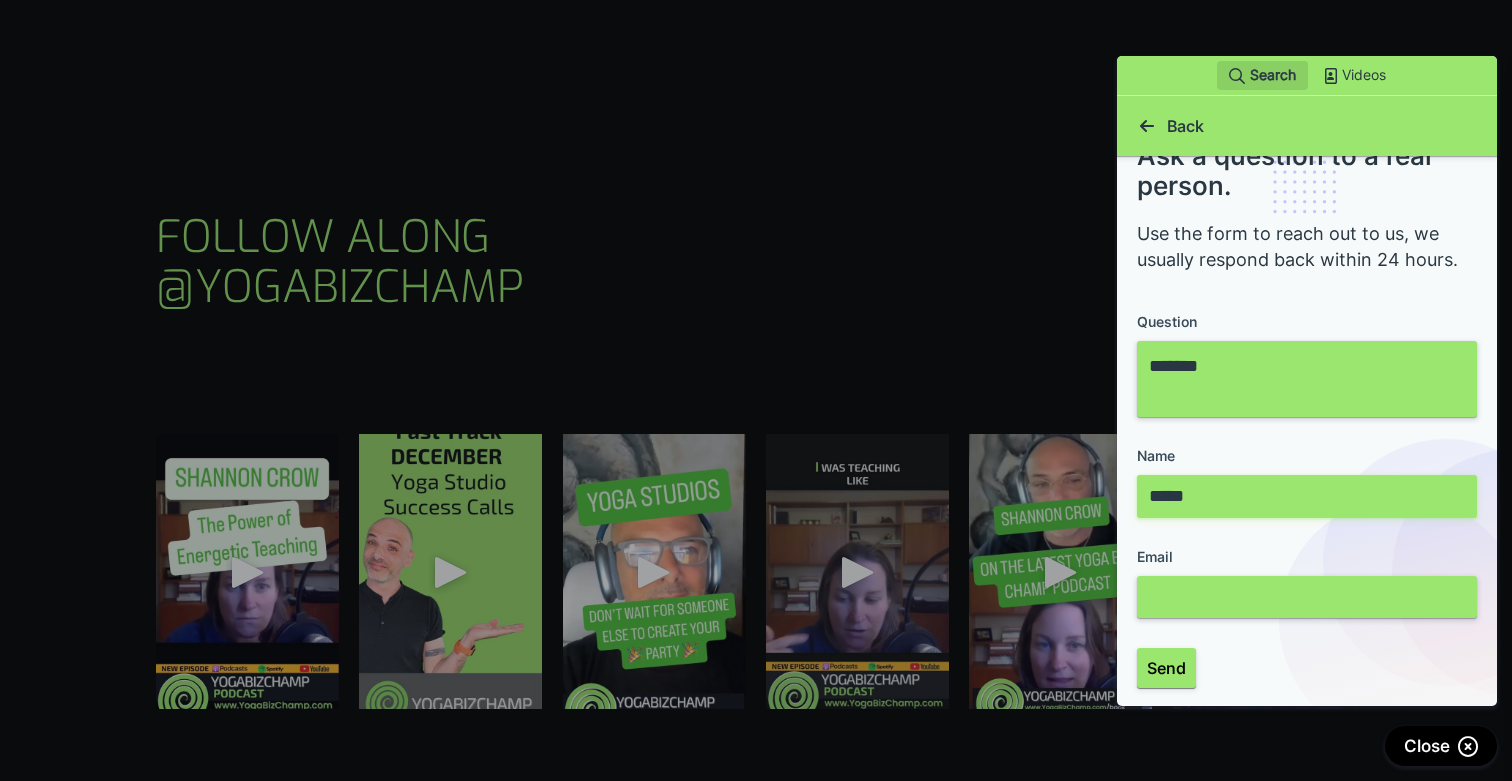 type on "*****" 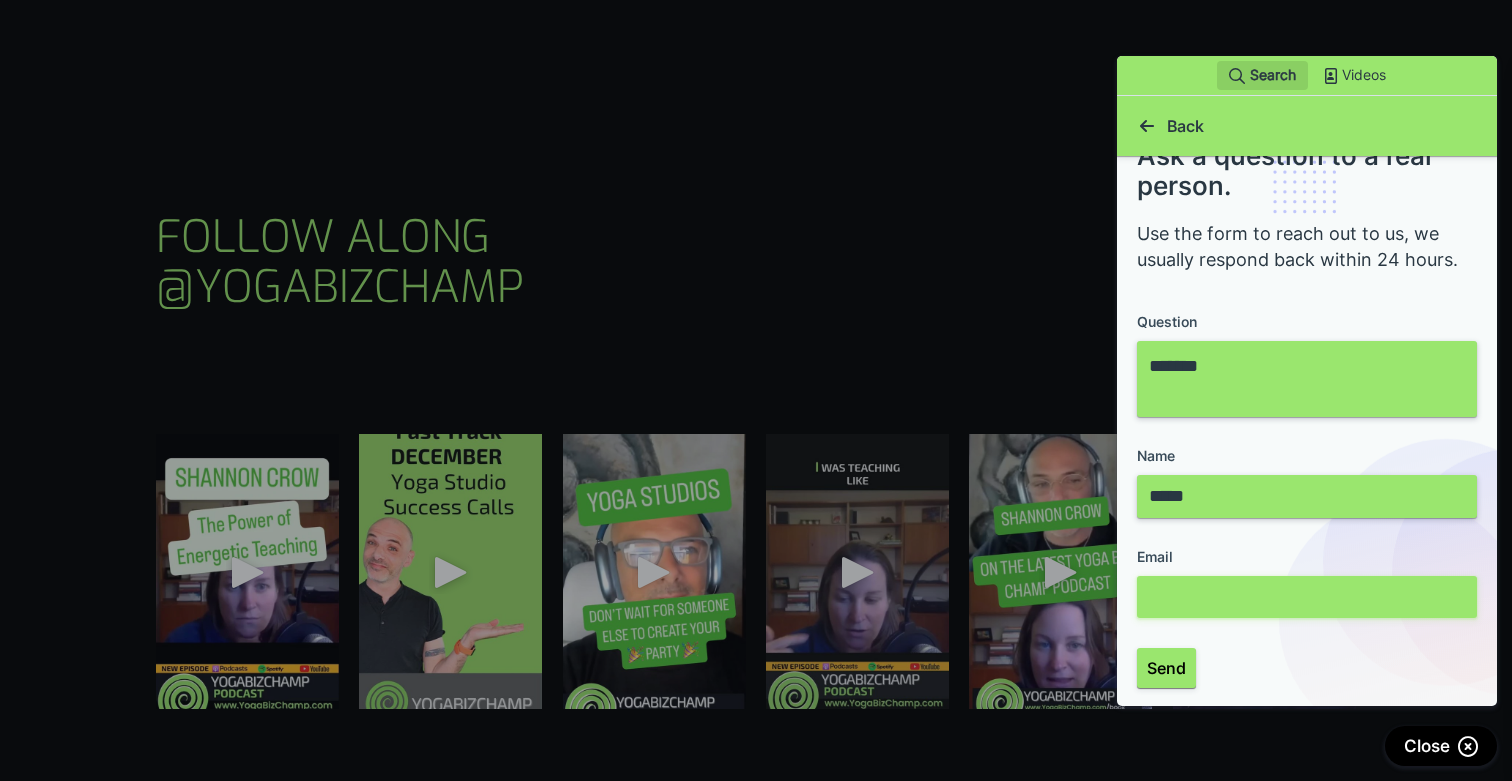 click at bounding box center (1307, 537) 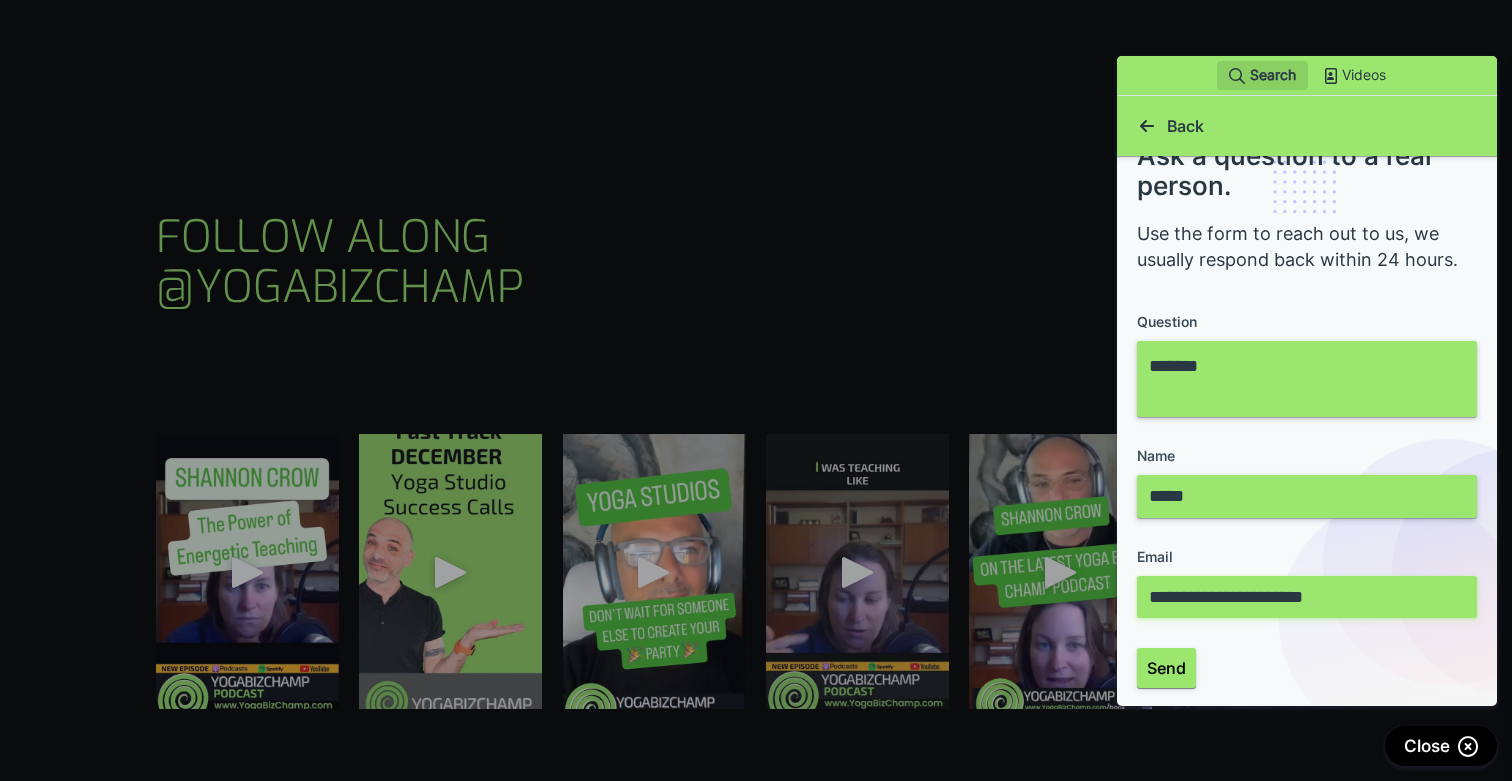 click on "*******" at bounding box center [1304, 319] 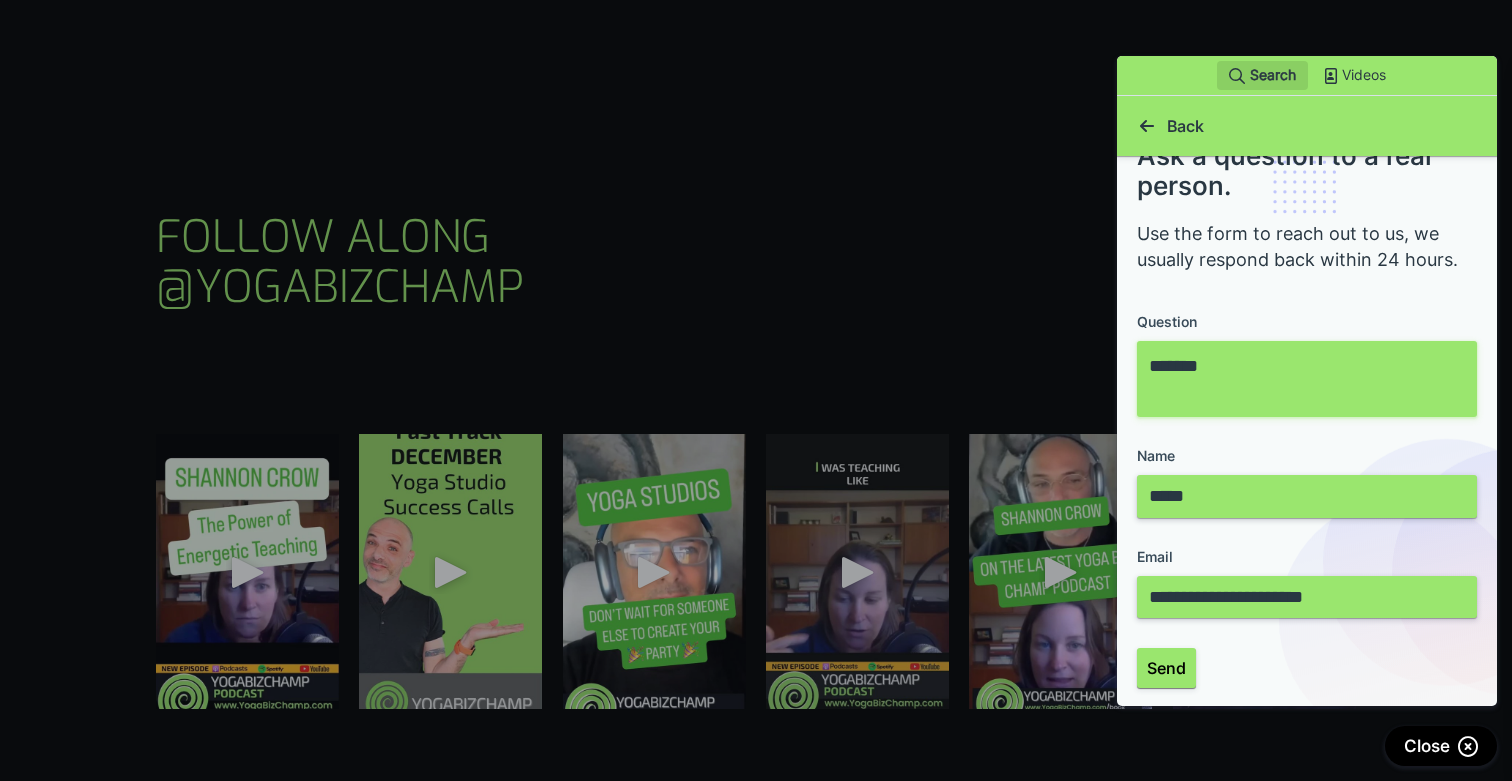 click on "*******" at bounding box center (1304, 319) 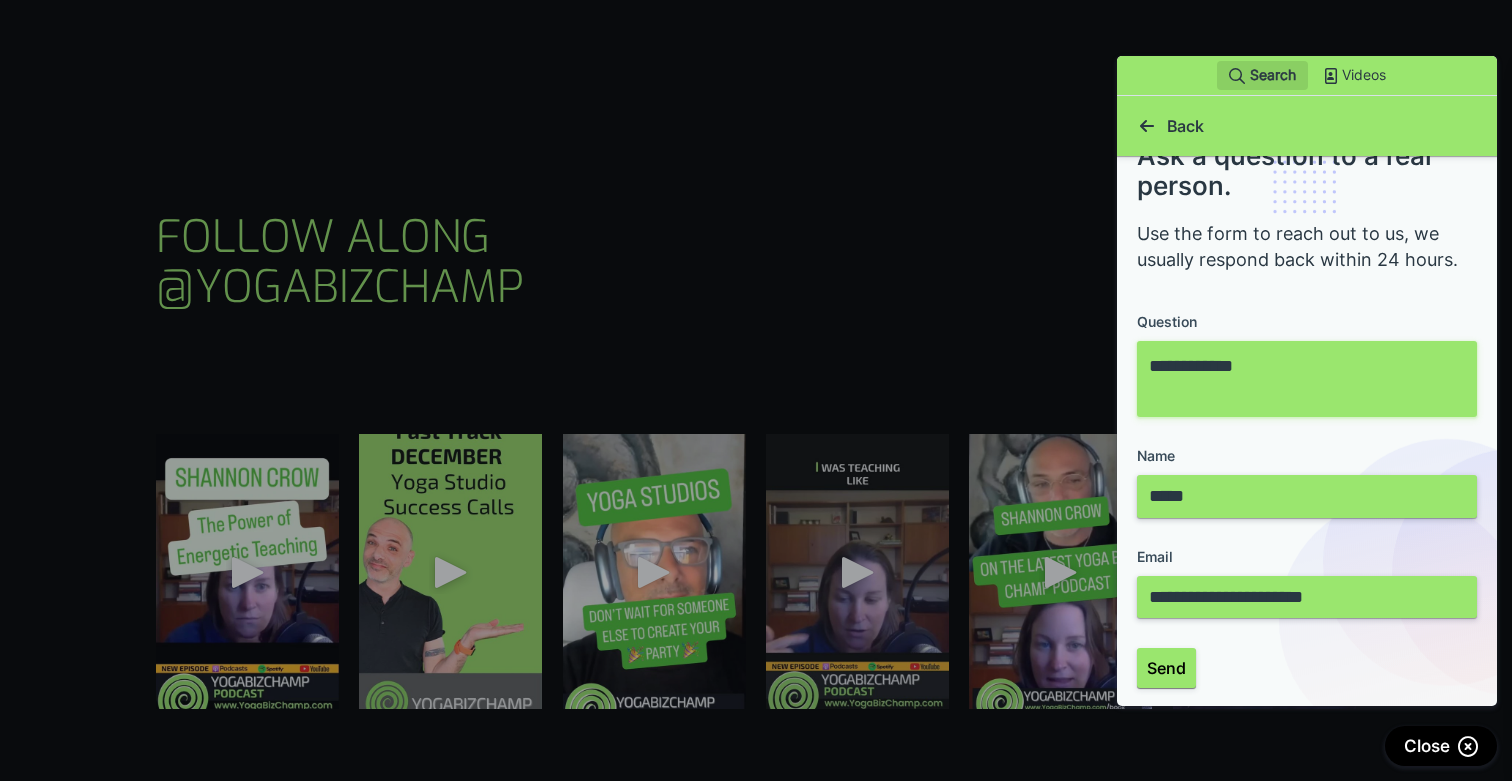 scroll, scrollTop: 0, scrollLeft: 0, axis: both 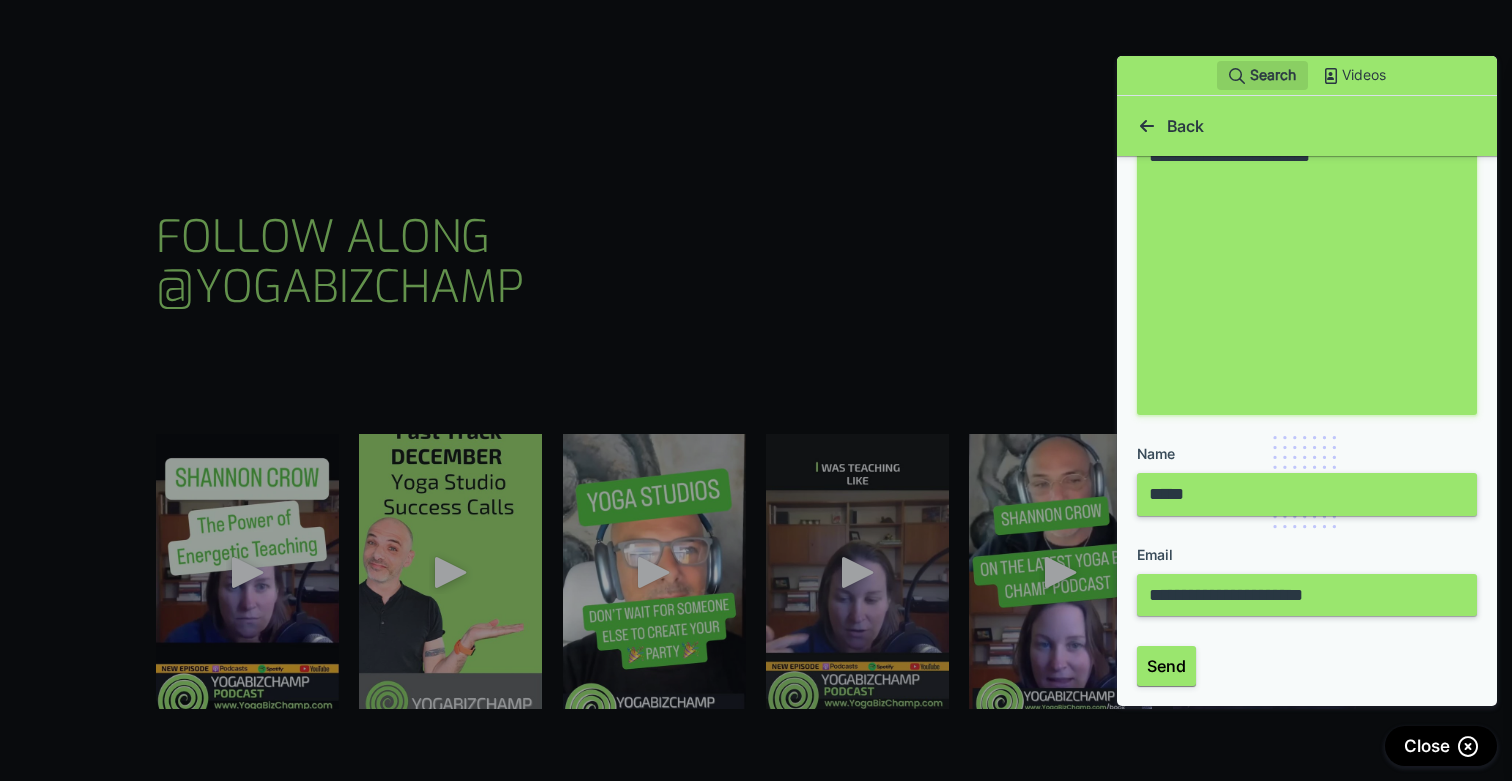 type on "**********" 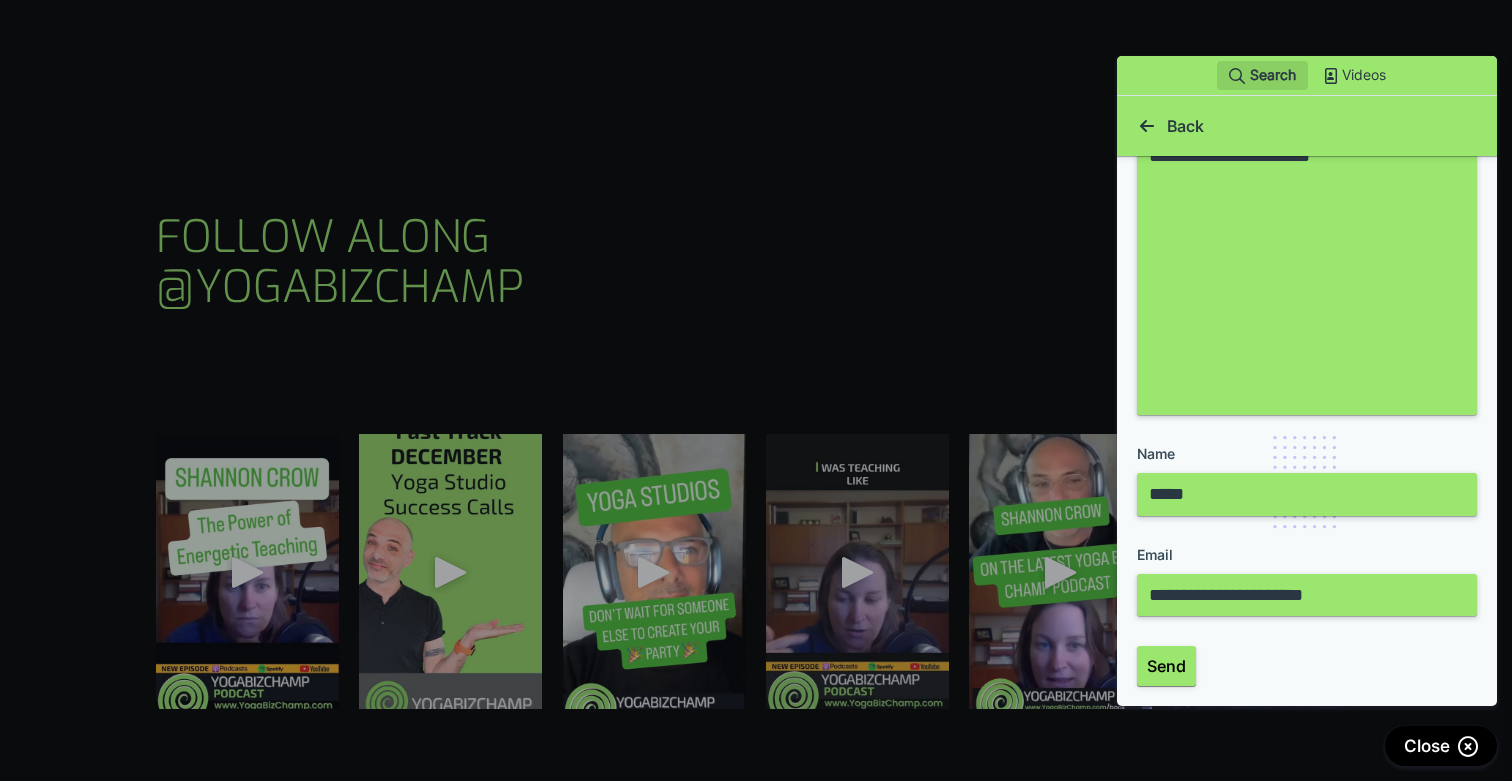 click on "Send" at bounding box center (1166, 606) 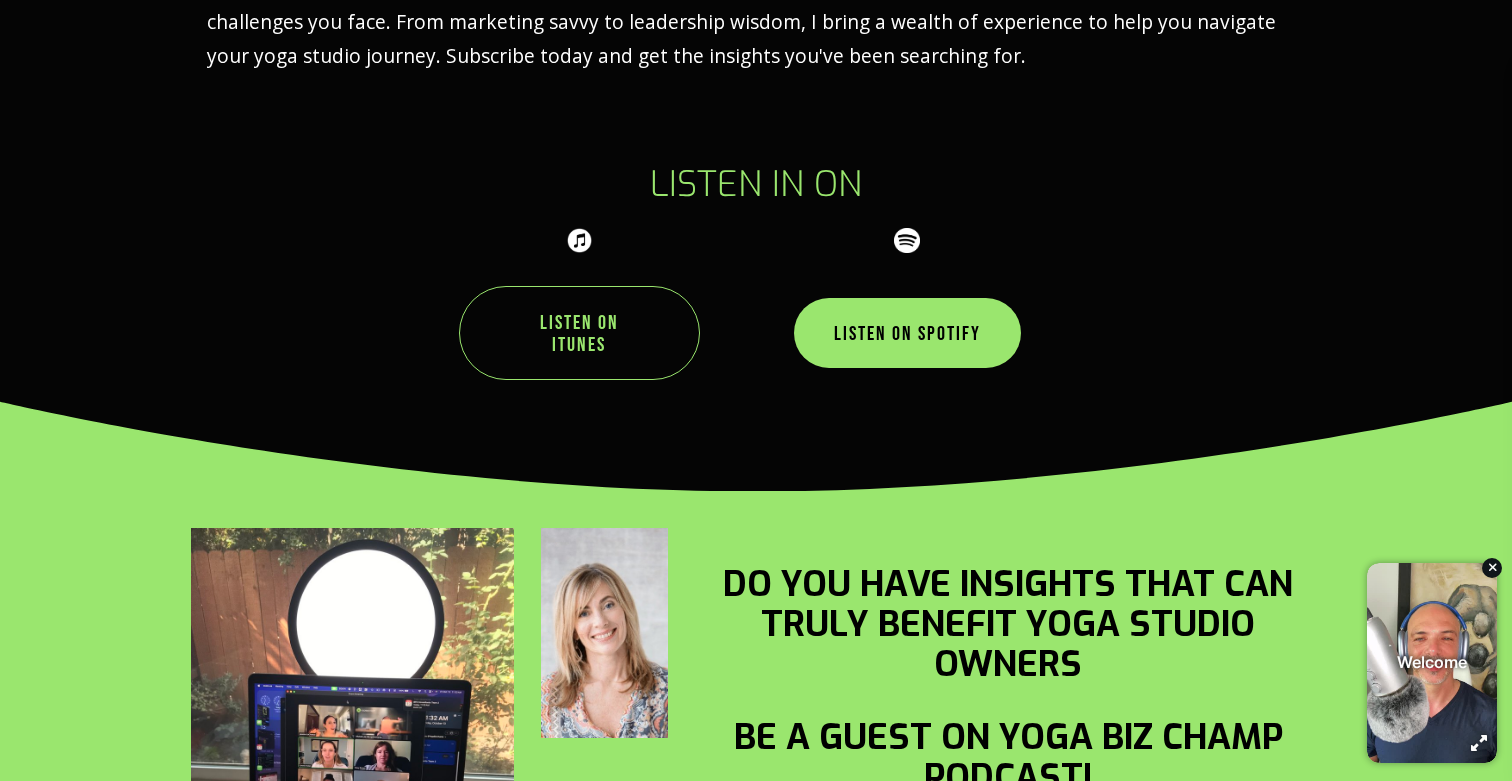 scroll, scrollTop: 2436, scrollLeft: 0, axis: vertical 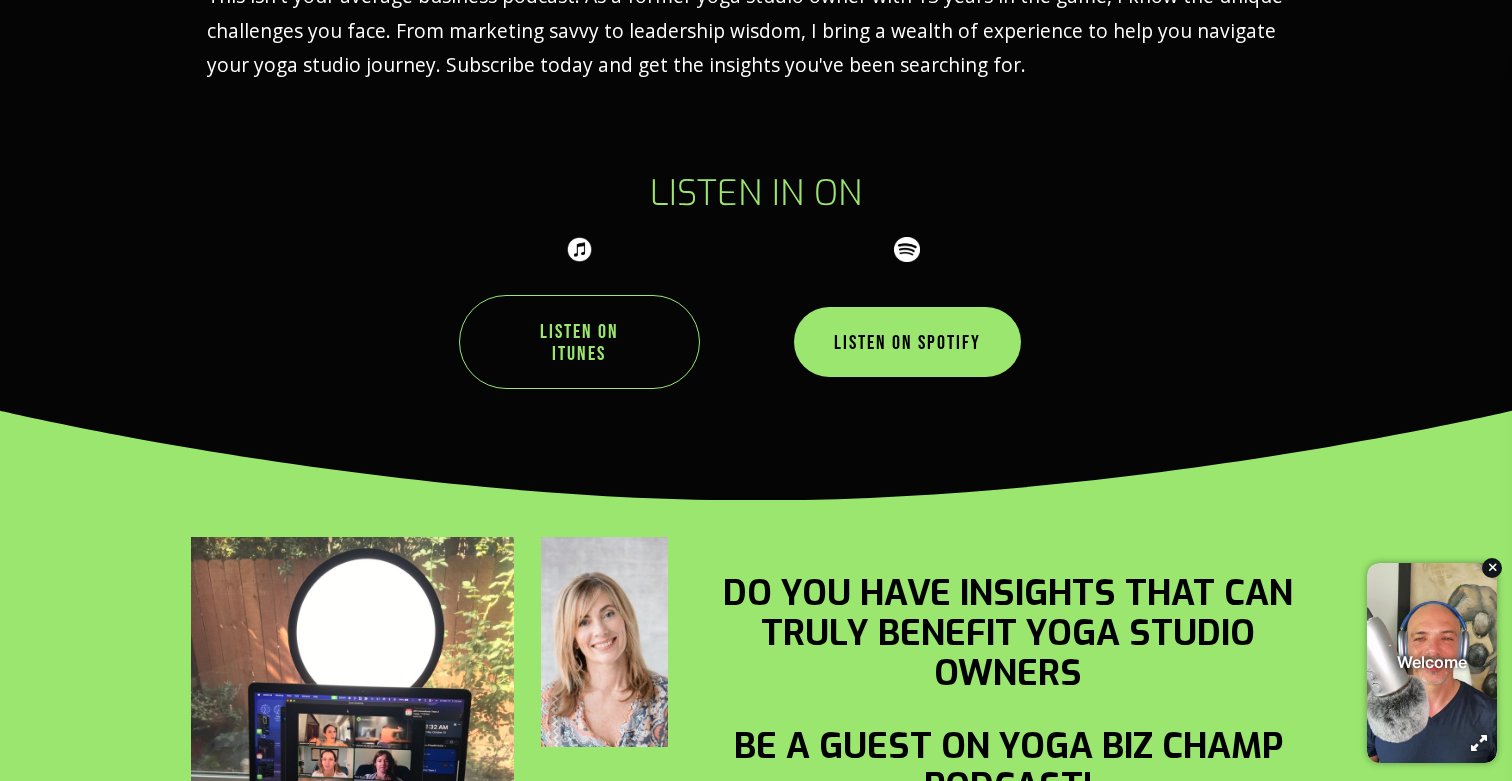 click on "Apply to be a podcast guest here" at bounding box center [1008, 933] 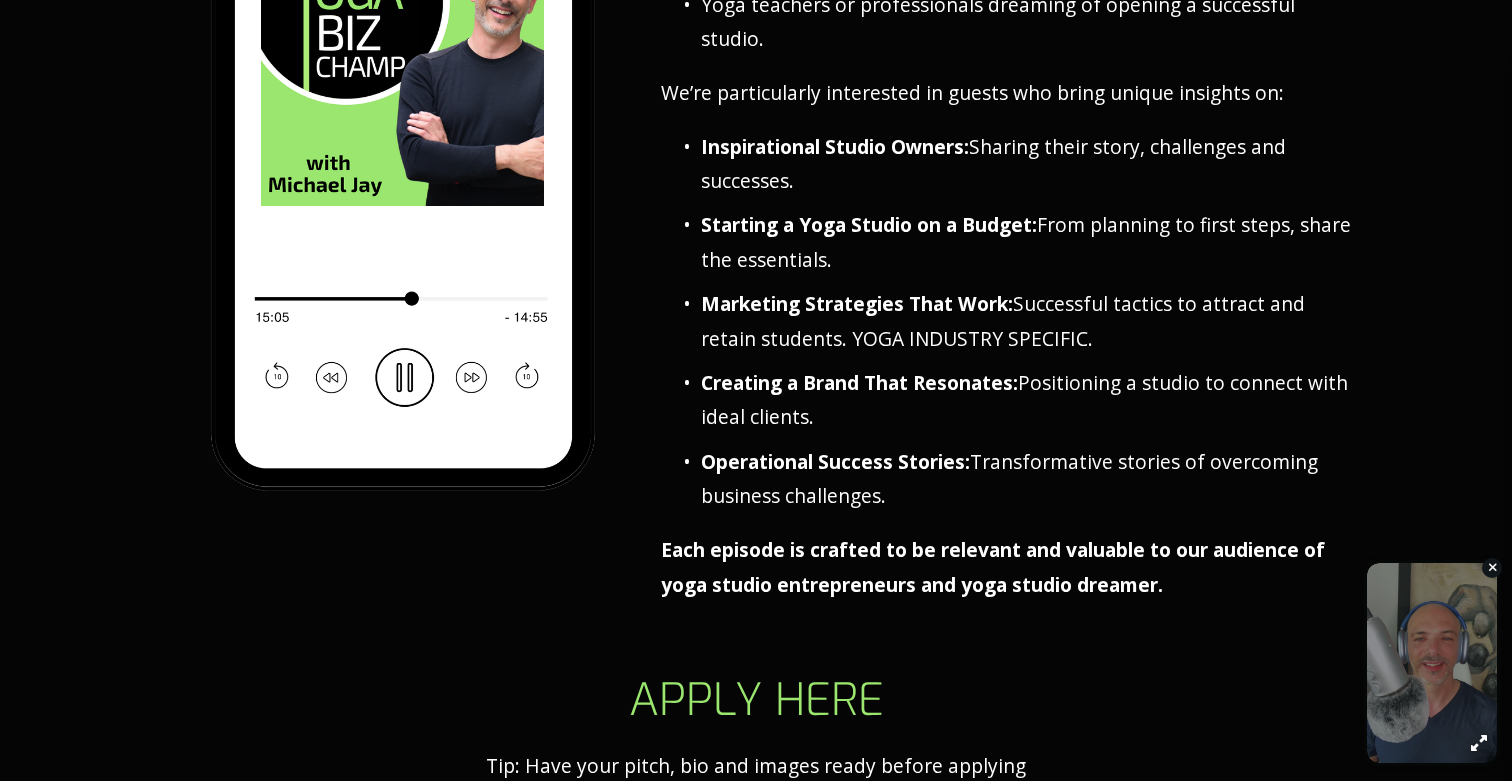 scroll, scrollTop: 0, scrollLeft: 0, axis: both 